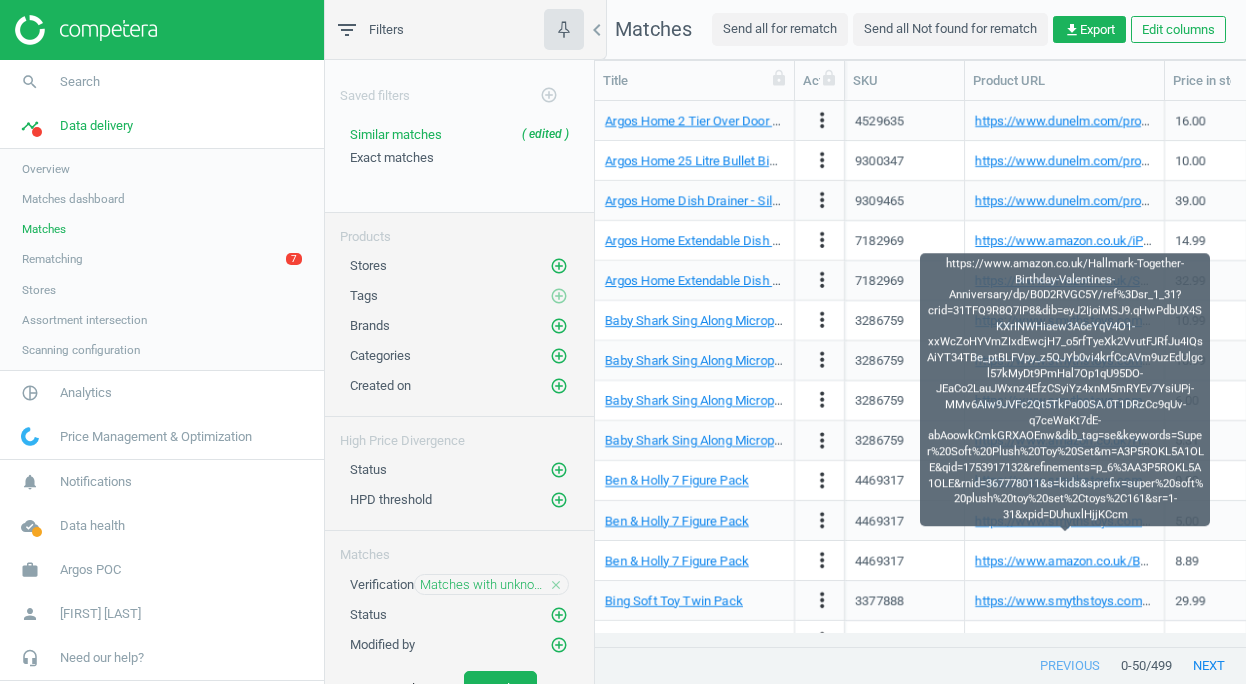 scroll, scrollTop: 0, scrollLeft: 0, axis: both 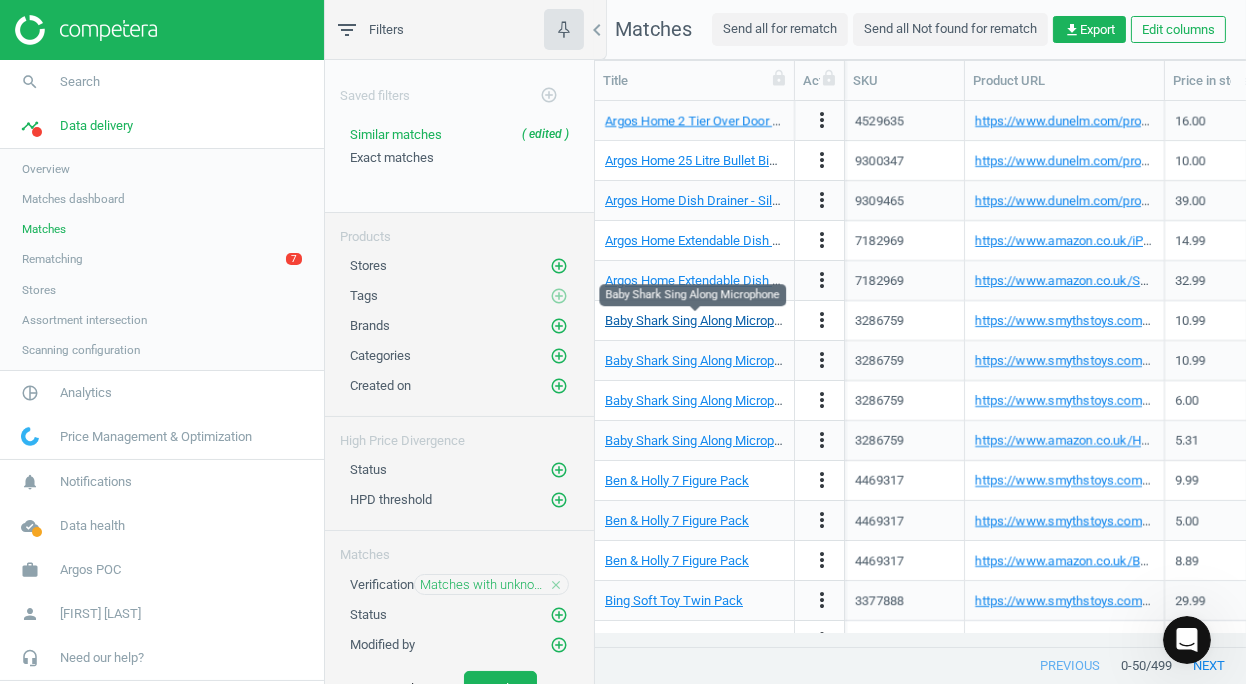 click on "Baby Shark Sing Along Microphone" at bounding box center (703, 320) 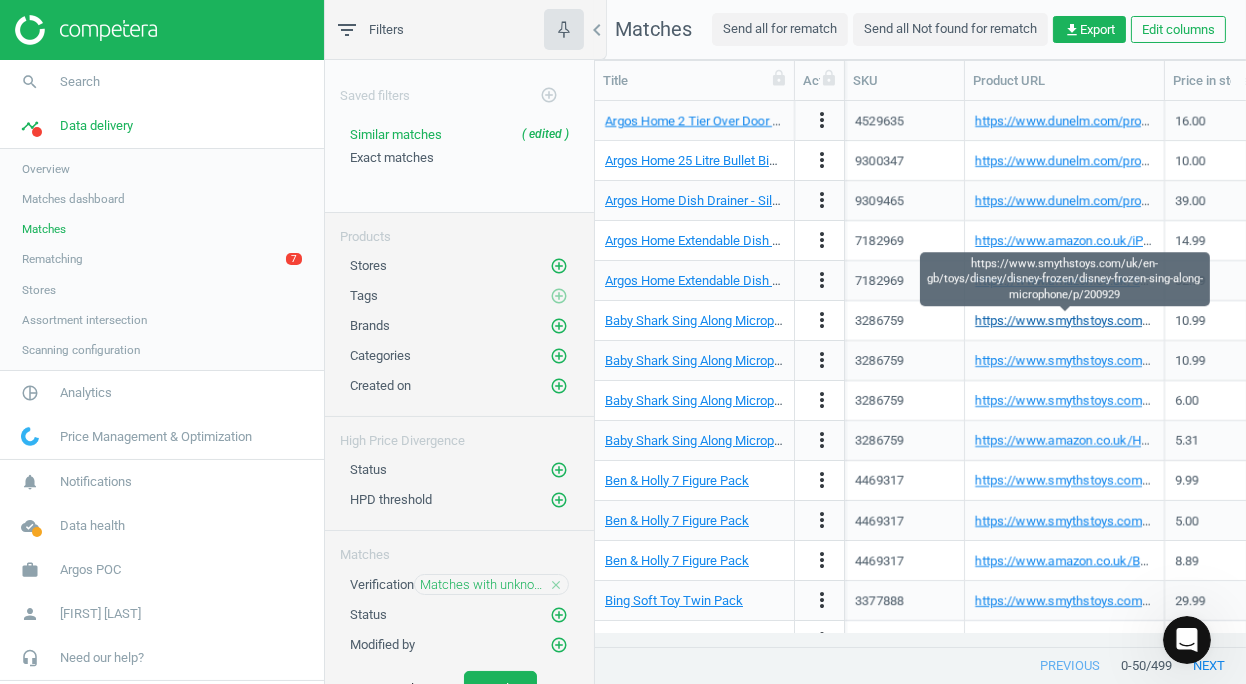 click on "https://www.smythstoys.com/uk/en-gb/toys/disney/disney-frozen/disney-frozen-sing-along-microphone/p/200929" at bounding box center (1300, 320) 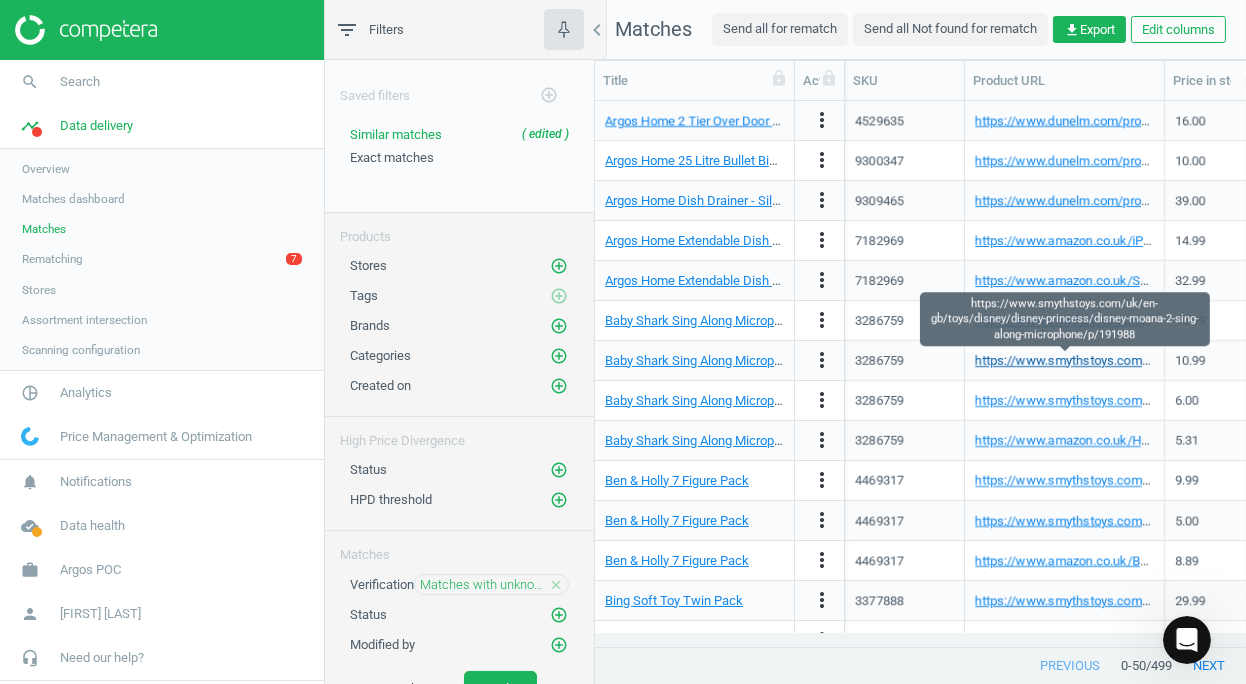 click on "https://www.smythstoys.com/uk/en-gb/toys/disney/disney-princess/disney-moana-2-sing-along-microphone/p/191988" at bounding box center [1314, 360] 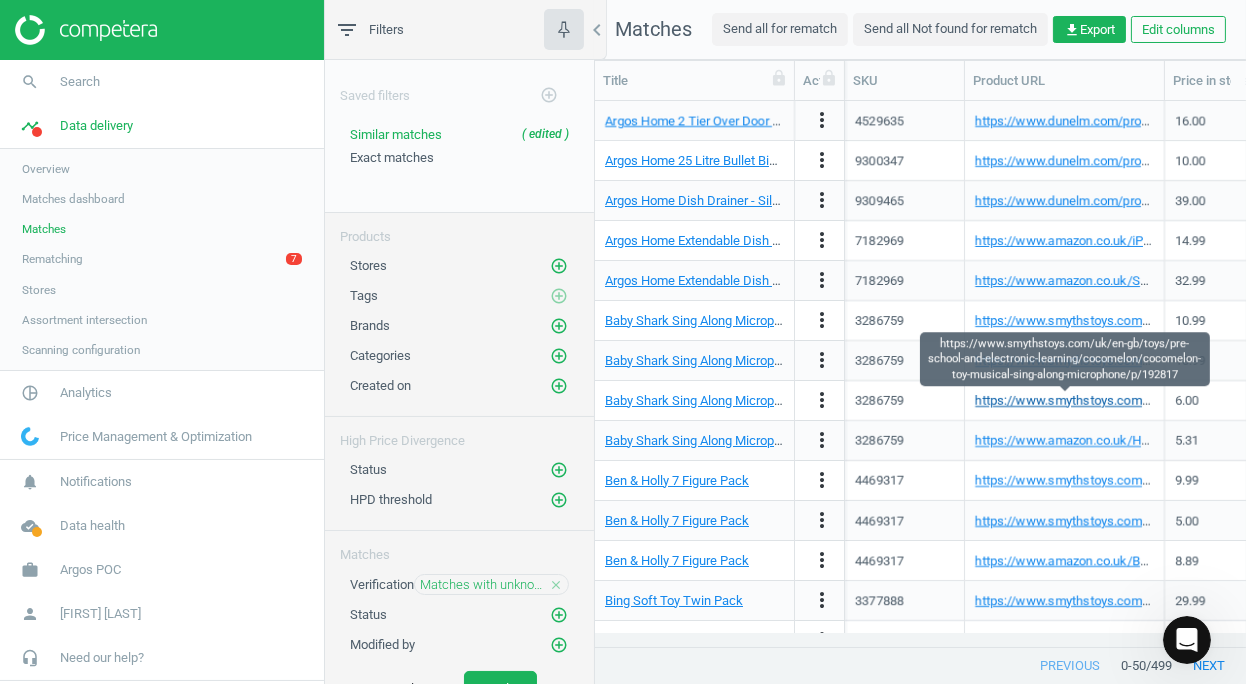 click on "https://www.smythstoys.com/uk/en-gb/toys/pre-school-and-electronic-learning/cocomelon/cocomelon-toy-musical-sing-along-microphone/p/192817" at bounding box center (1400, 400) 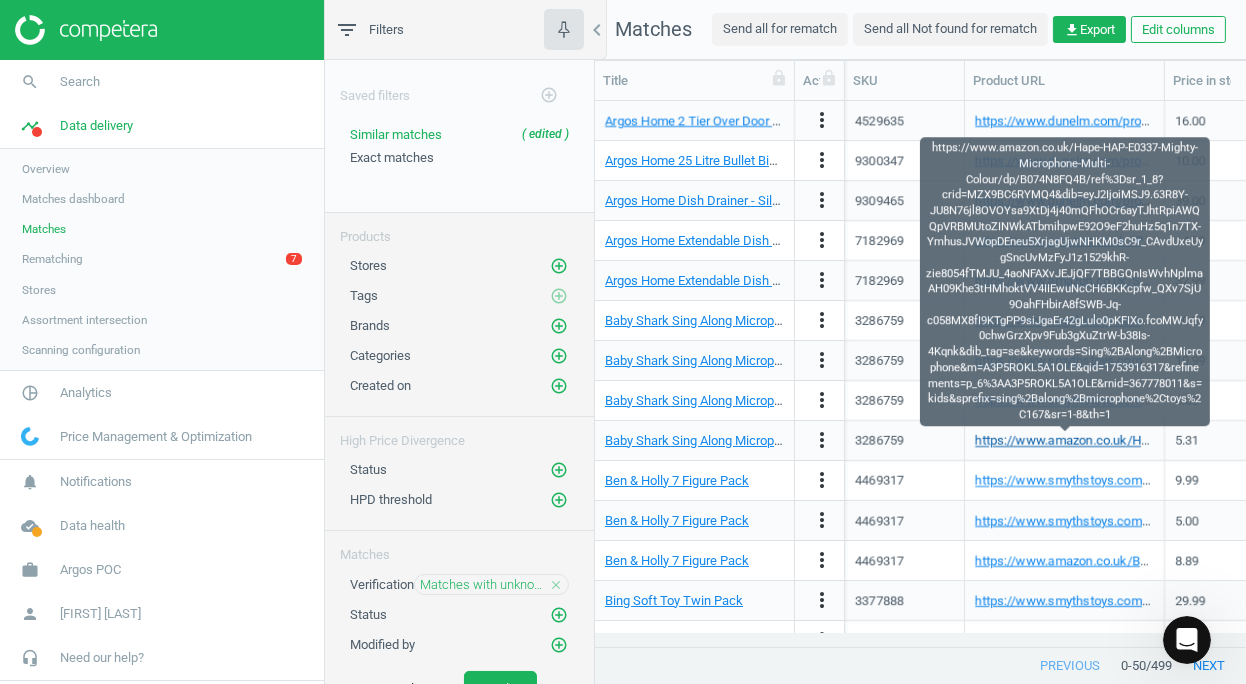 click on "https://www.amazon.co.uk/Hape-HAP-E0337-Mighty-Microphone-Multi-Colour/dp/B074N8FQ4B/ref%3Dsr_1_8?crid=MZX9BC6RYMQ4&dib=eyJ2IjoiMSJ9.63R8Y-JU8N76jl8OVOYsa9XtDj4j40mQFhOCr6ayTJhtRpiAWQQpVRBMUtoZINWkATbmihpwE92O9eF2huHz5q1n7TX-YmhusJVWopDEneu5XrjagUjwNHKM0sC9r_CAvdUxeUygSncUvMzFyJ1z1529khR-zie8054fTMJU_4aoNFAXvJEJjQF7TBBGQnIsWvhNplmaAH09Khe3tHMhoktVV4IIEwuNcCH6BKKcpfw_QXv7SjU9OahFHbirA8fSWB-Jq-c058MX8fI9KTgPP9siJgaEr42gLulo0pKFIXo.fcoMWJqfy0chwGrzXpv9Fub3gXuZtrW-b38Is-4Kqnk&dib_tag=se&keywords=Sing%2BAlong%2BMicrophone&m=A3P5ROKL5A1OLE&qid=1753916317&refinements=p_6%3AA3P5ROKL5A1OLE&rnid=367778011&s=kids&sprefix=sing%2Balong%2Bmicrophone%2Ctoys%2C167&sr=1-8&th=1" at bounding box center (3289, 440) 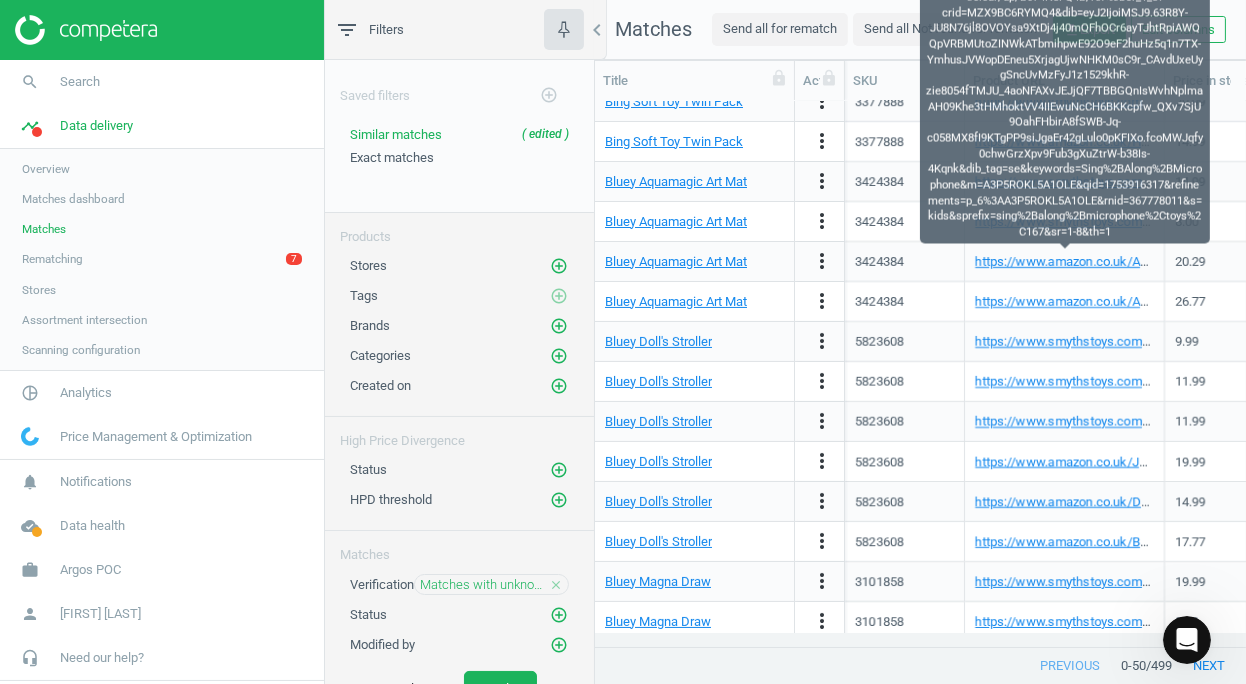 scroll, scrollTop: 799, scrollLeft: 0, axis: vertical 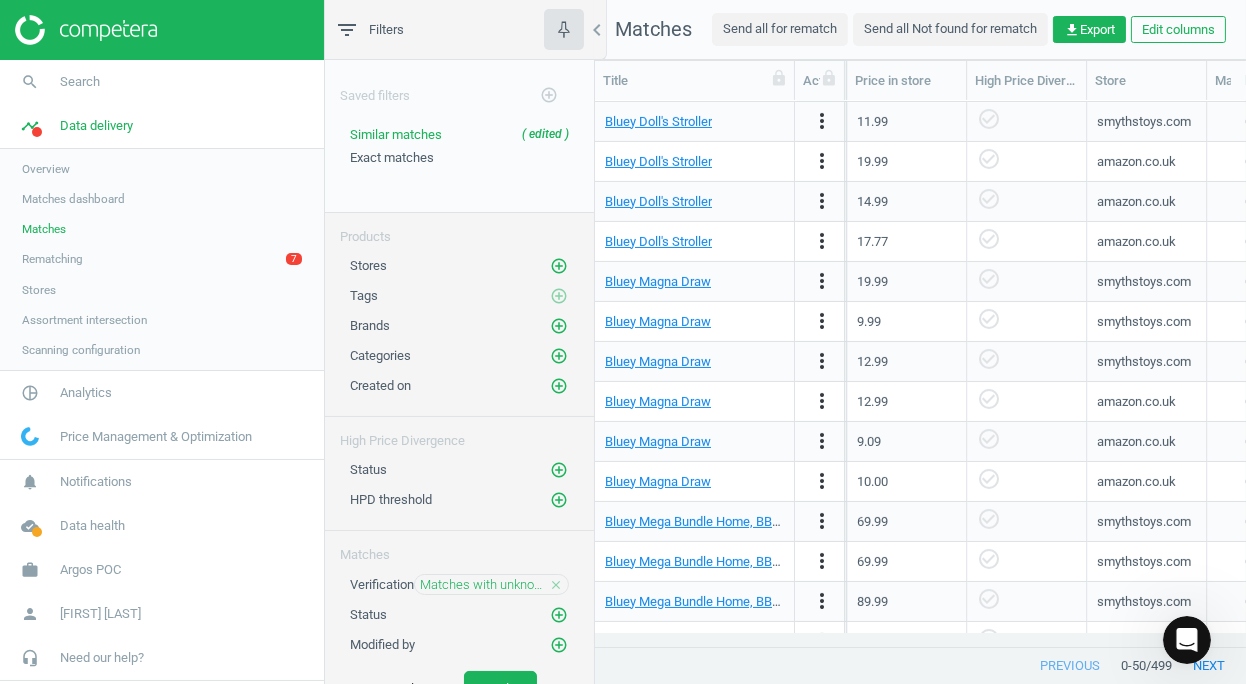 click on "Rematching 7" at bounding box center [162, 259] 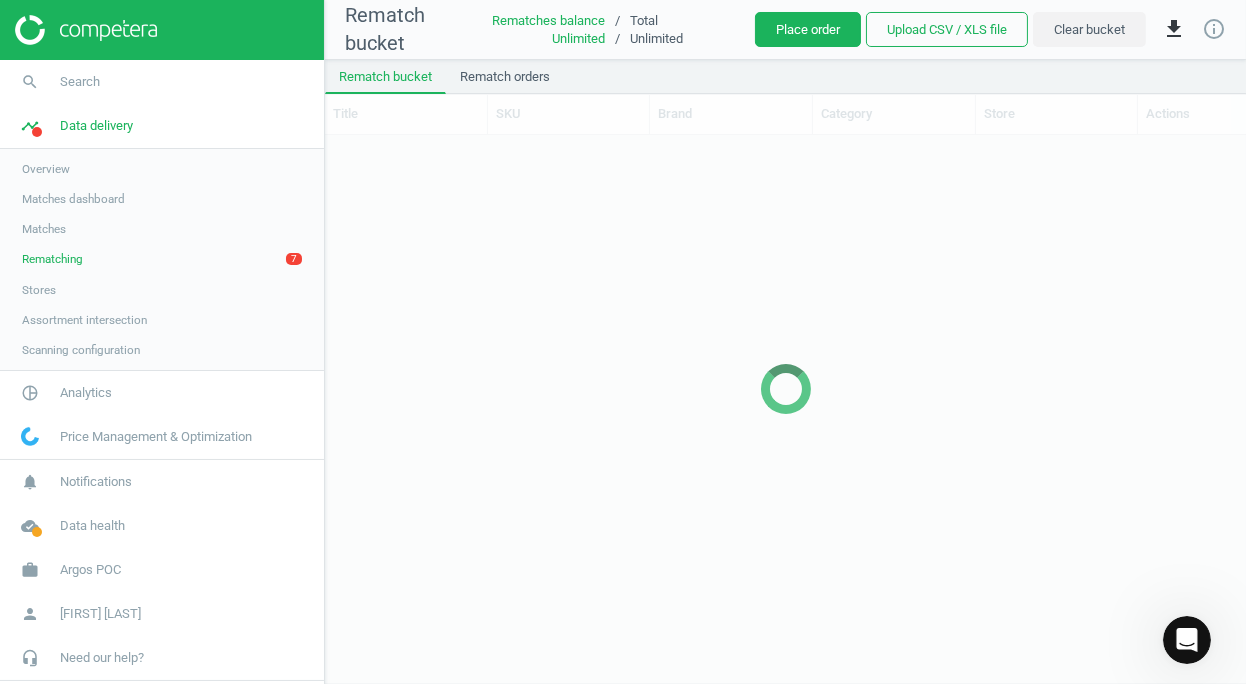 scroll, scrollTop: 16, scrollLeft: 16, axis: both 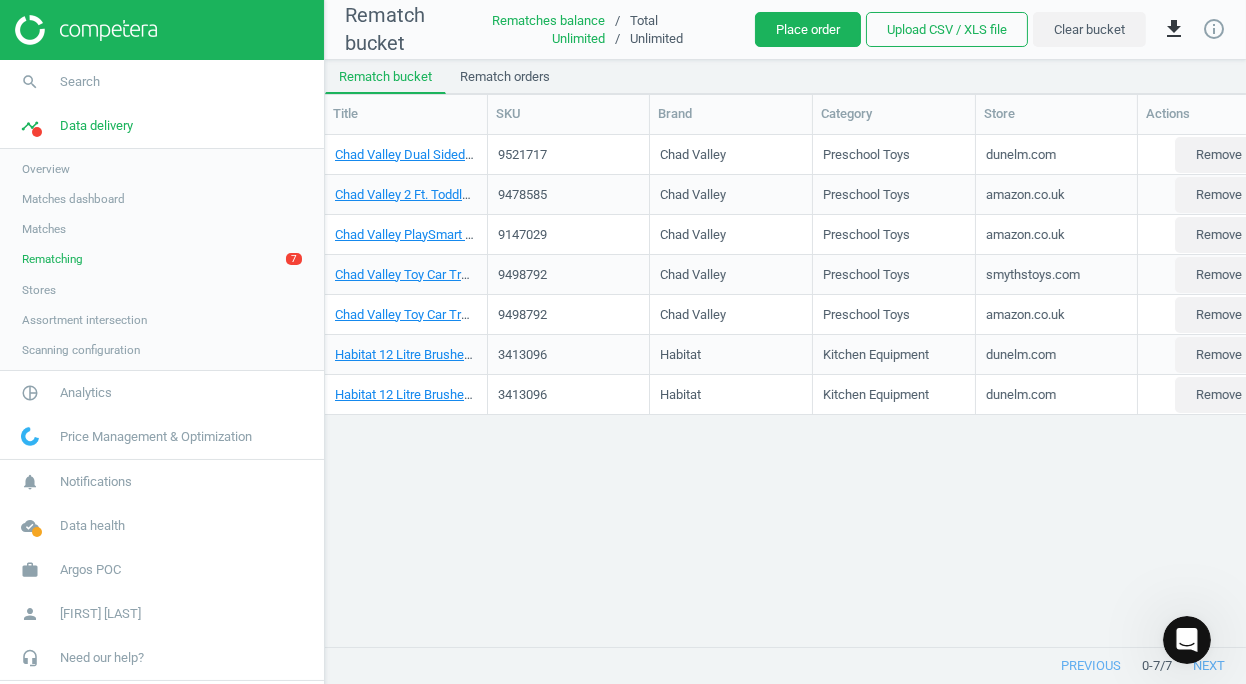 click on "Matches dashboard" at bounding box center (73, 199) 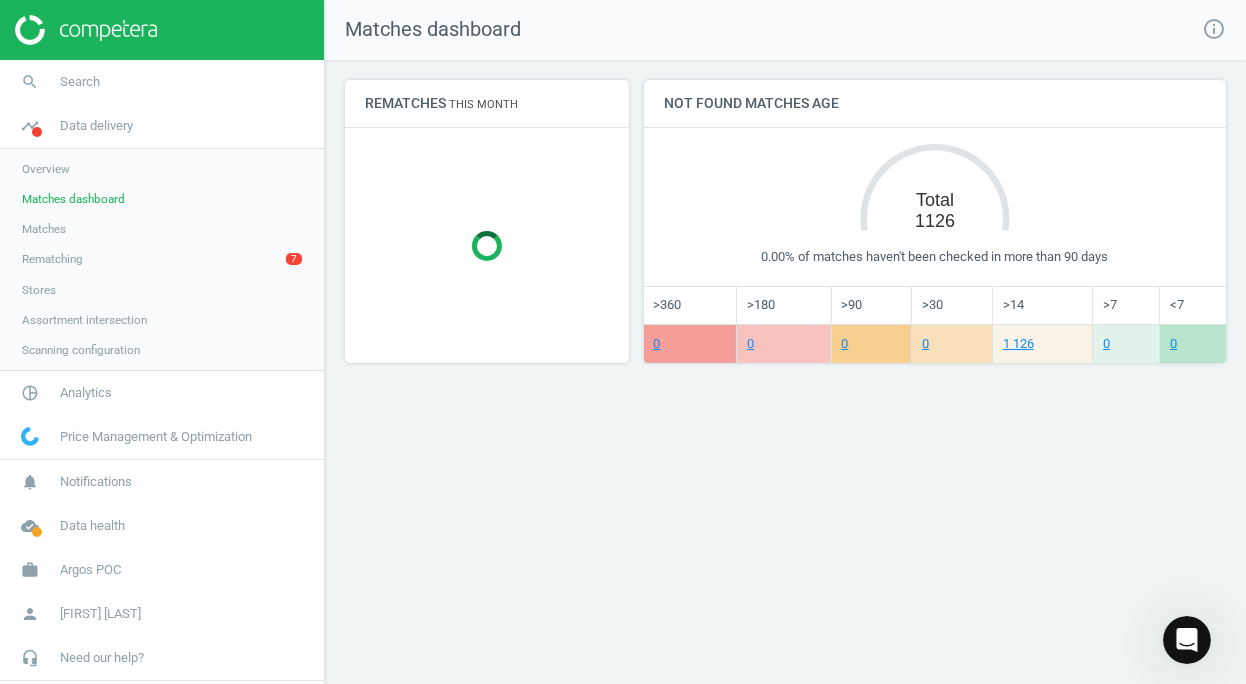 click on "Matches" at bounding box center (162, 229) 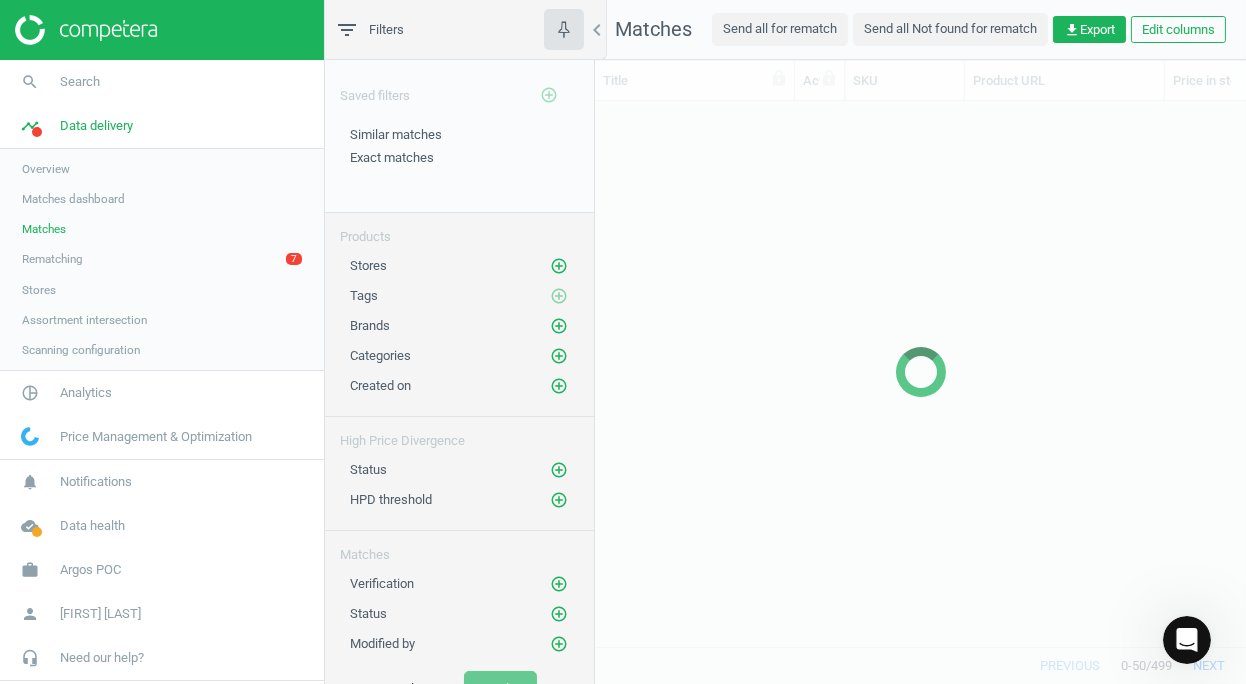 scroll, scrollTop: 15, scrollLeft: 16, axis: both 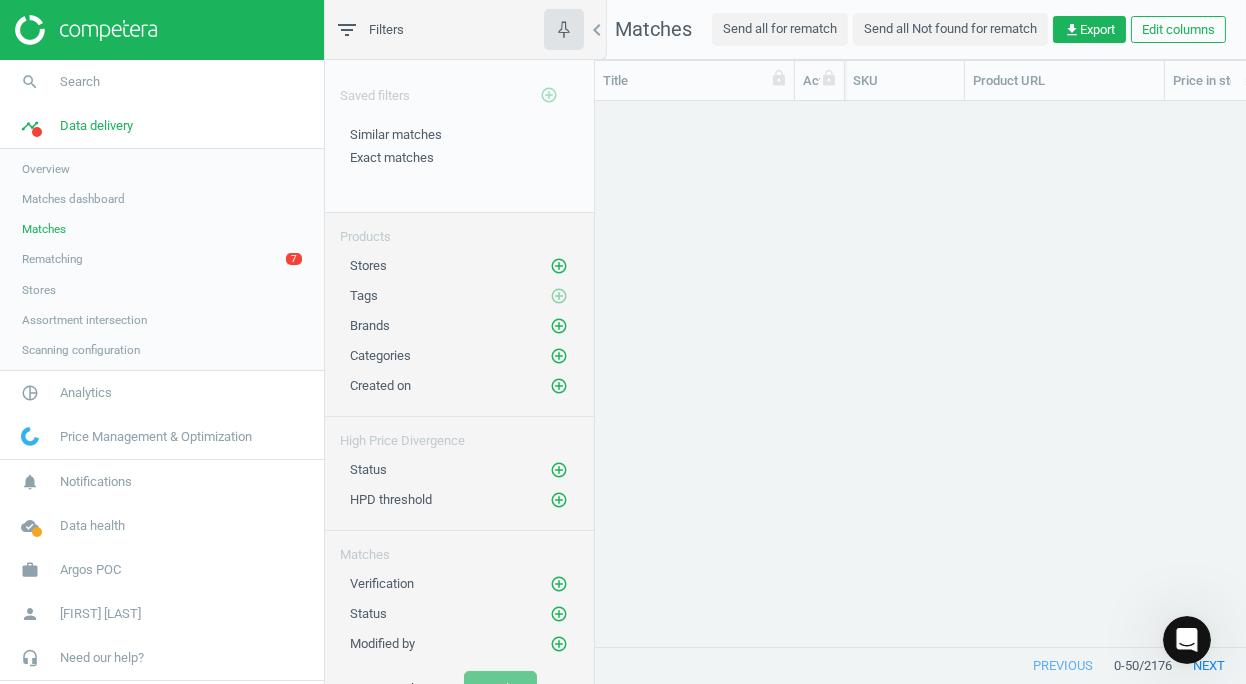 click on "Matches" at bounding box center [44, 229] 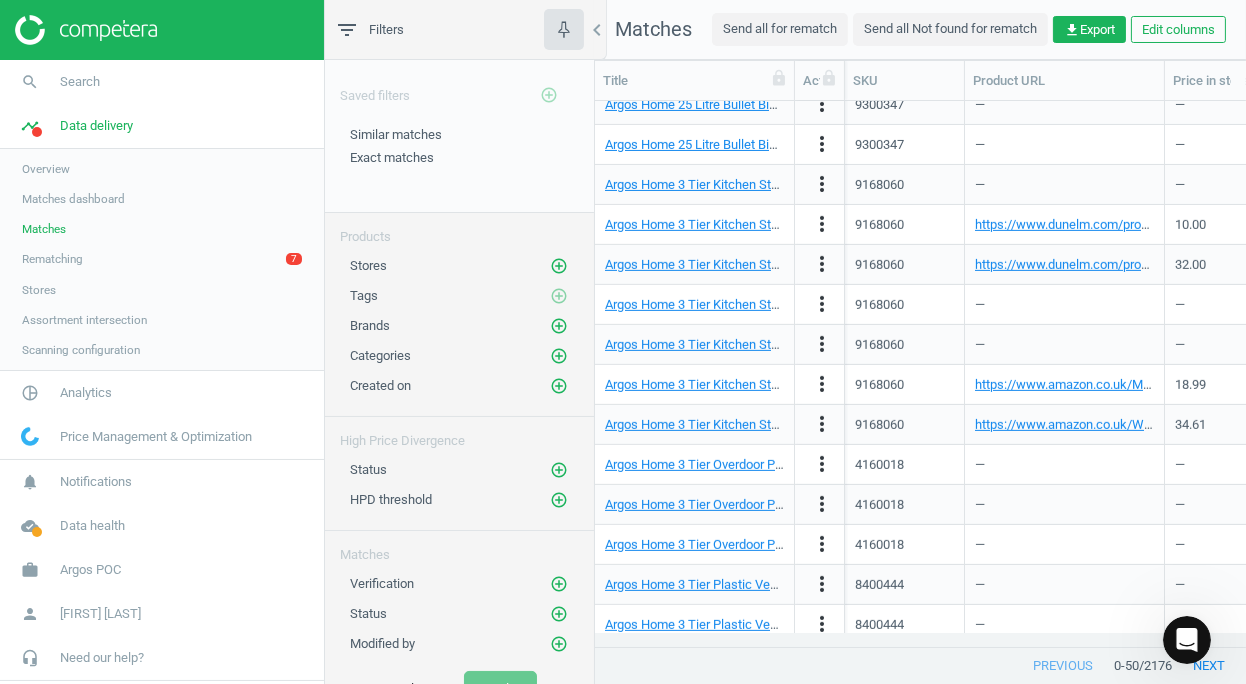 scroll, scrollTop: 1467, scrollLeft: 0, axis: vertical 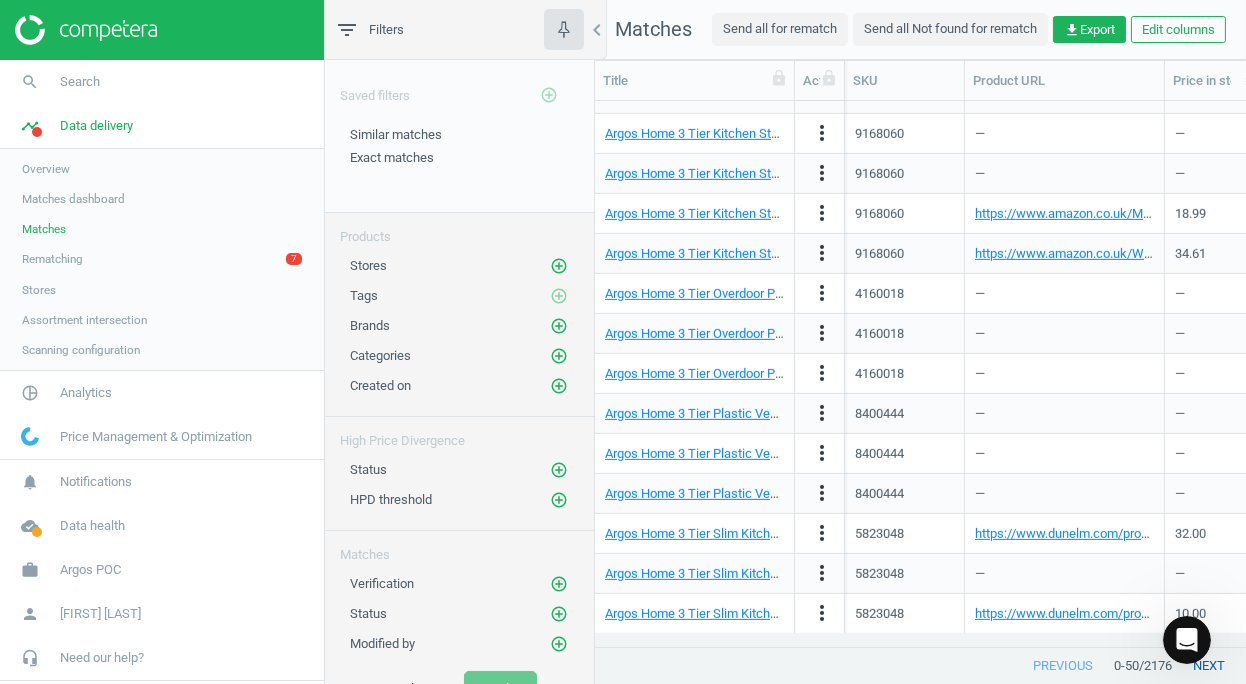 click on "next" at bounding box center (1209, 666) 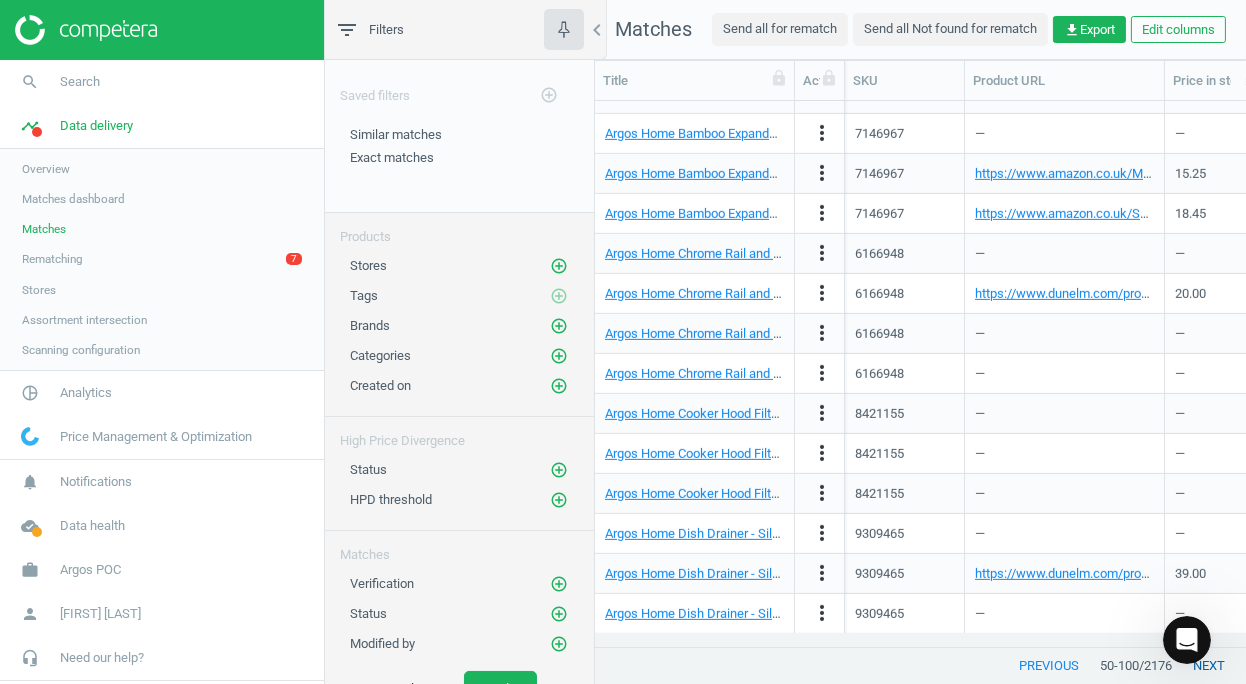 click on "next" at bounding box center (1209, 666) 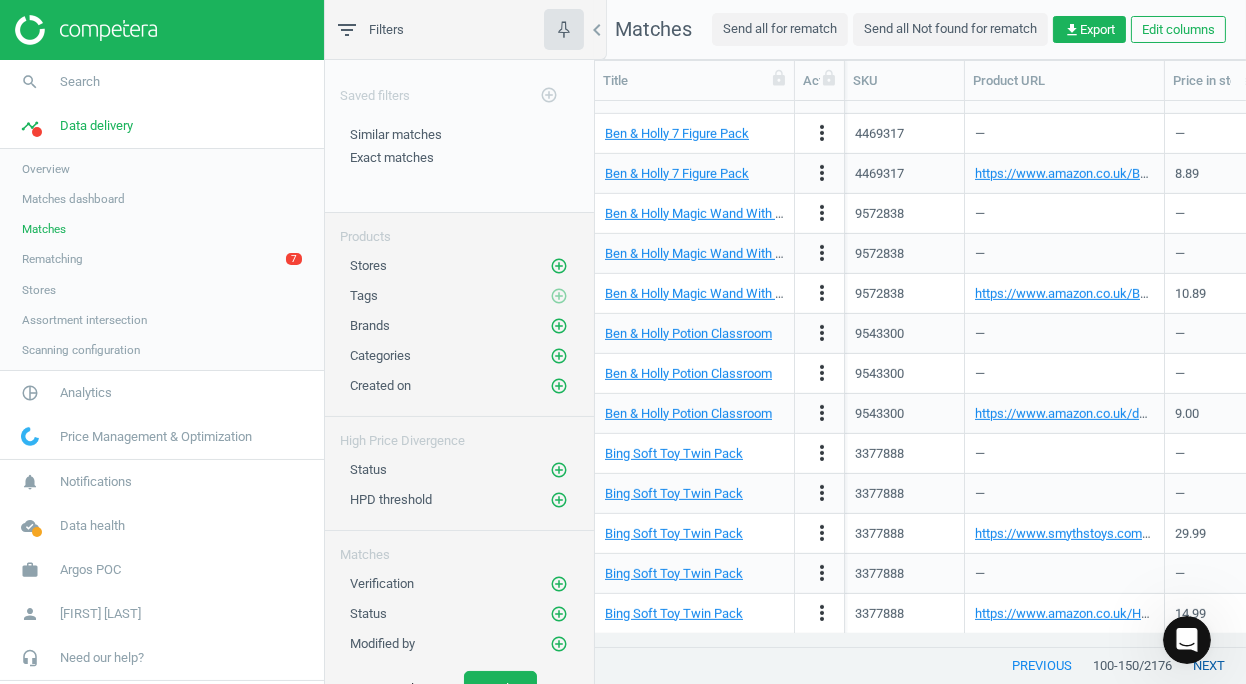 click on "next" at bounding box center [1209, 666] 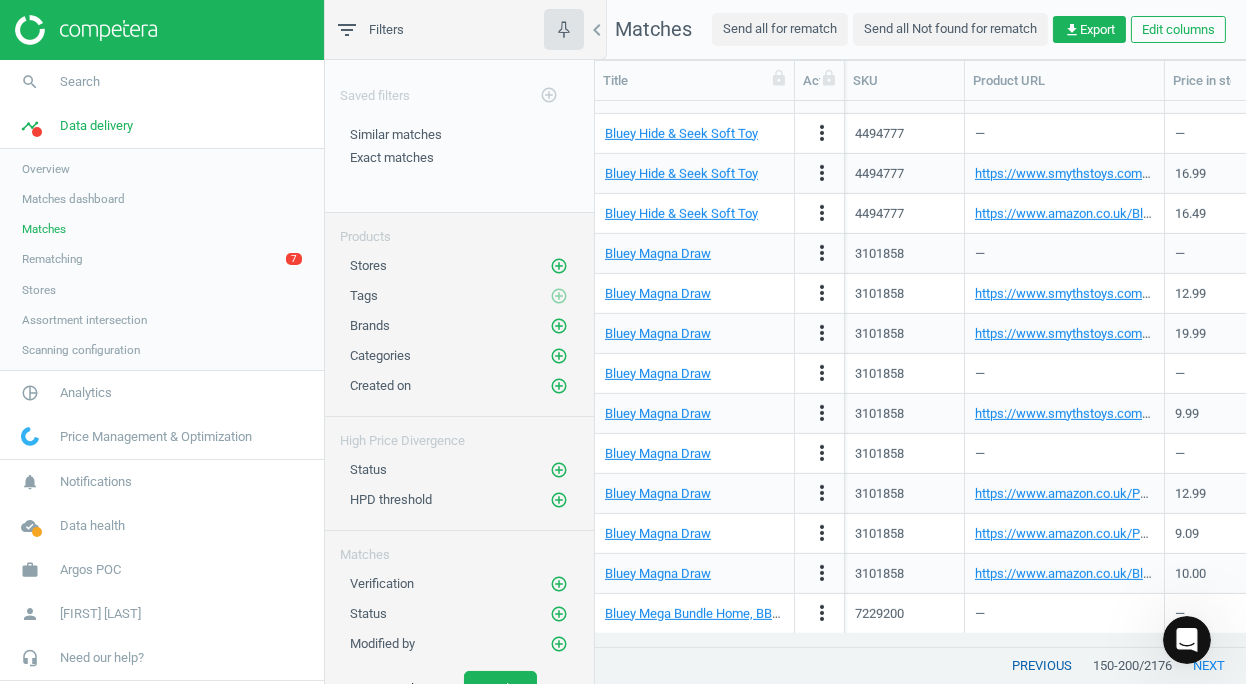 click on "previous" at bounding box center (1042, 666) 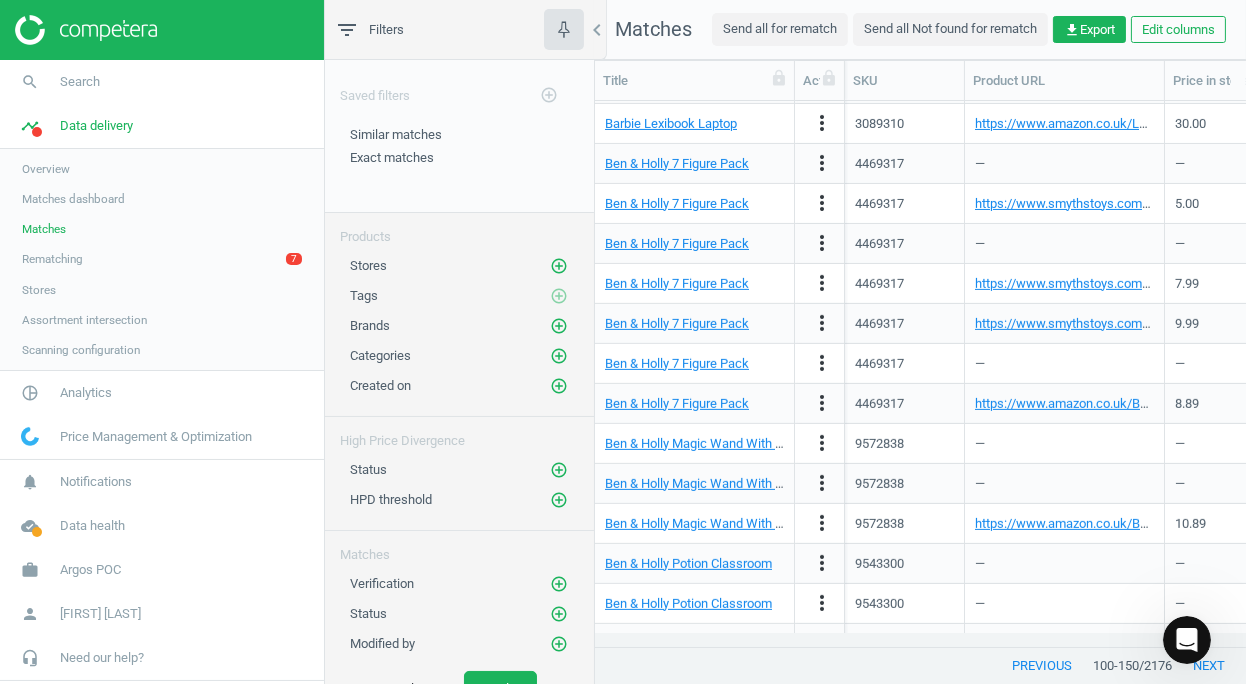 scroll, scrollTop: 1167, scrollLeft: 0, axis: vertical 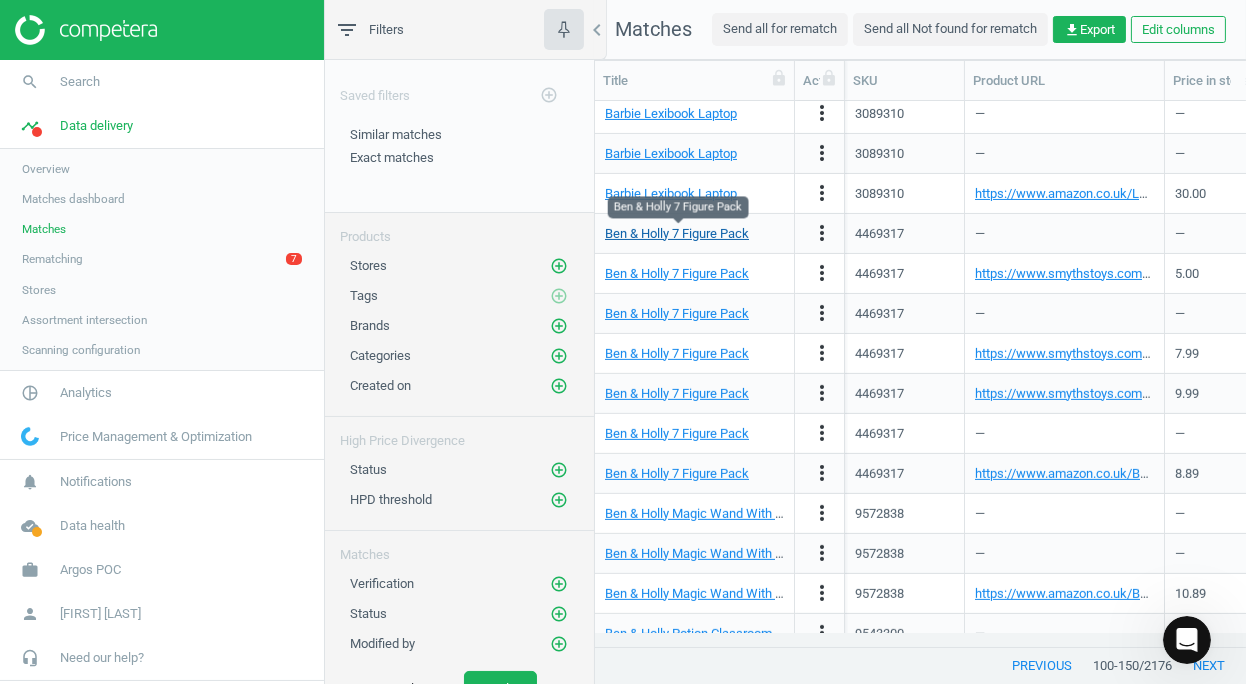 click on "Ben & Holly 7 Figure Pack" at bounding box center (677, 233) 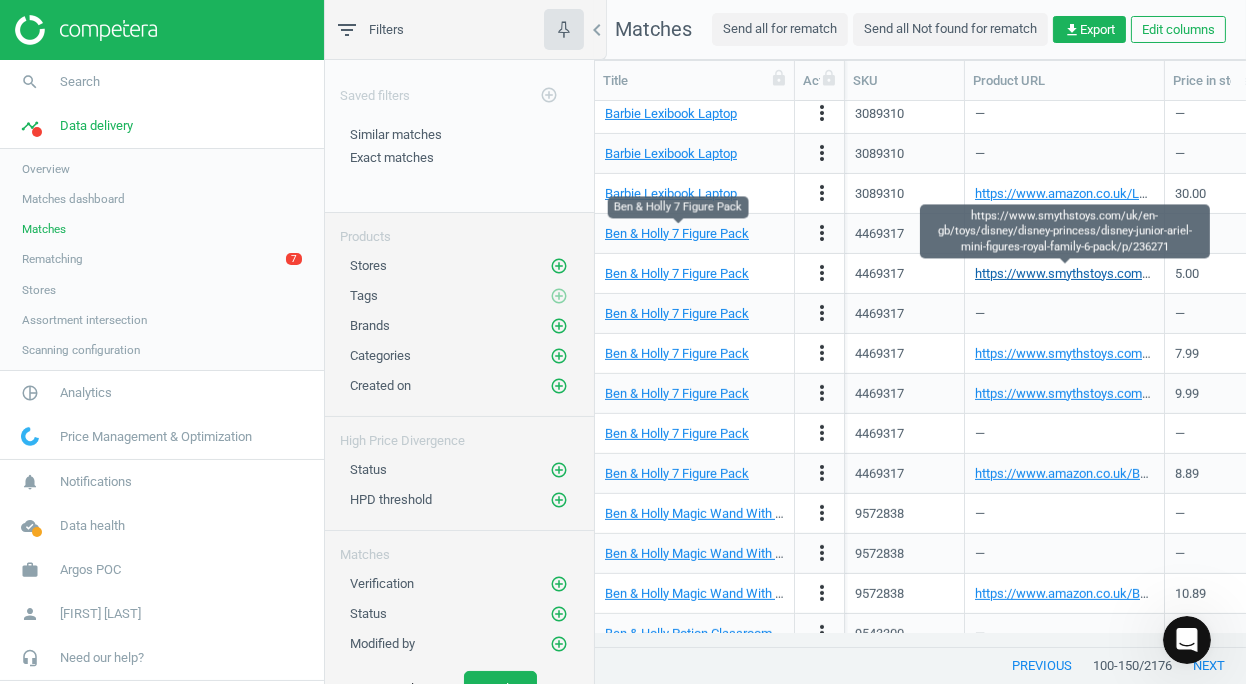click on "https://www.smythstoys.com/uk/en-gb/toys/disney/disney-princess/disney-junior-ariel-mini-figures-royal-family-6-pack/p/236271" at bounding box center (1343, 273) 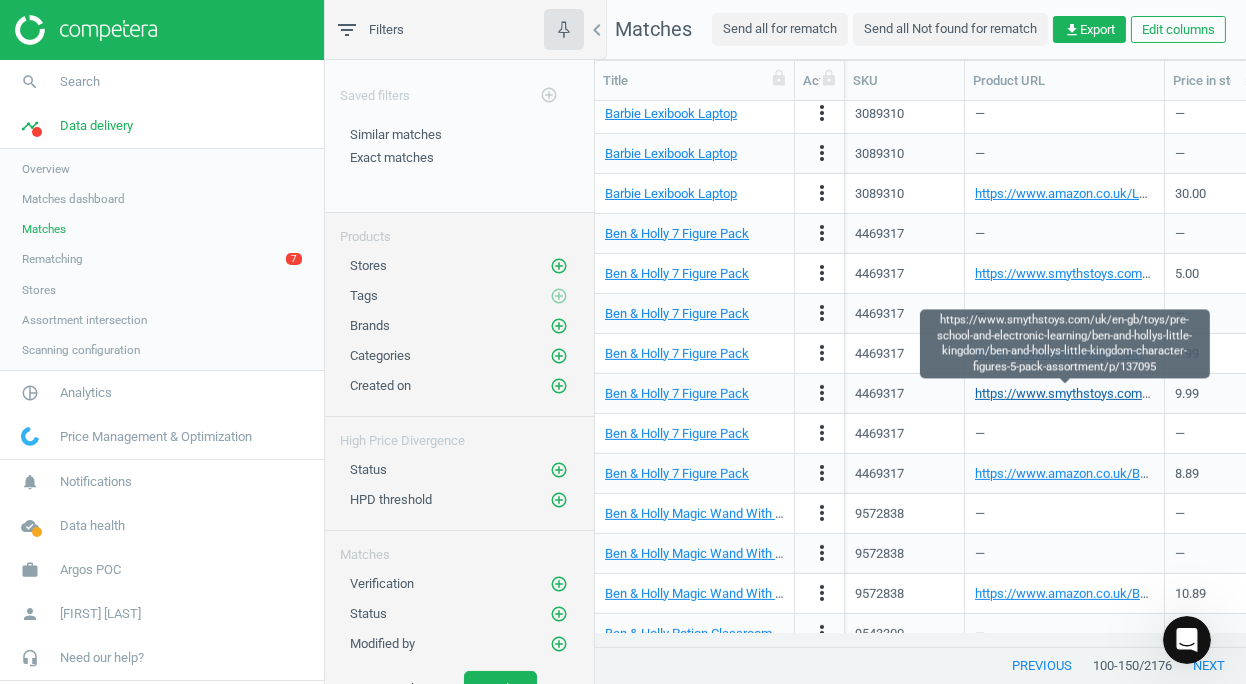 click on "https://www.smythstoys.com/uk/en-gb/toys/pre-school-and-electronic-learning/ben-and-hollys-little-kingdom/ben-and-hollys-little-kingdom-character-figures-5-pack-assortment/p/137095" at bounding box center (1505, 393) 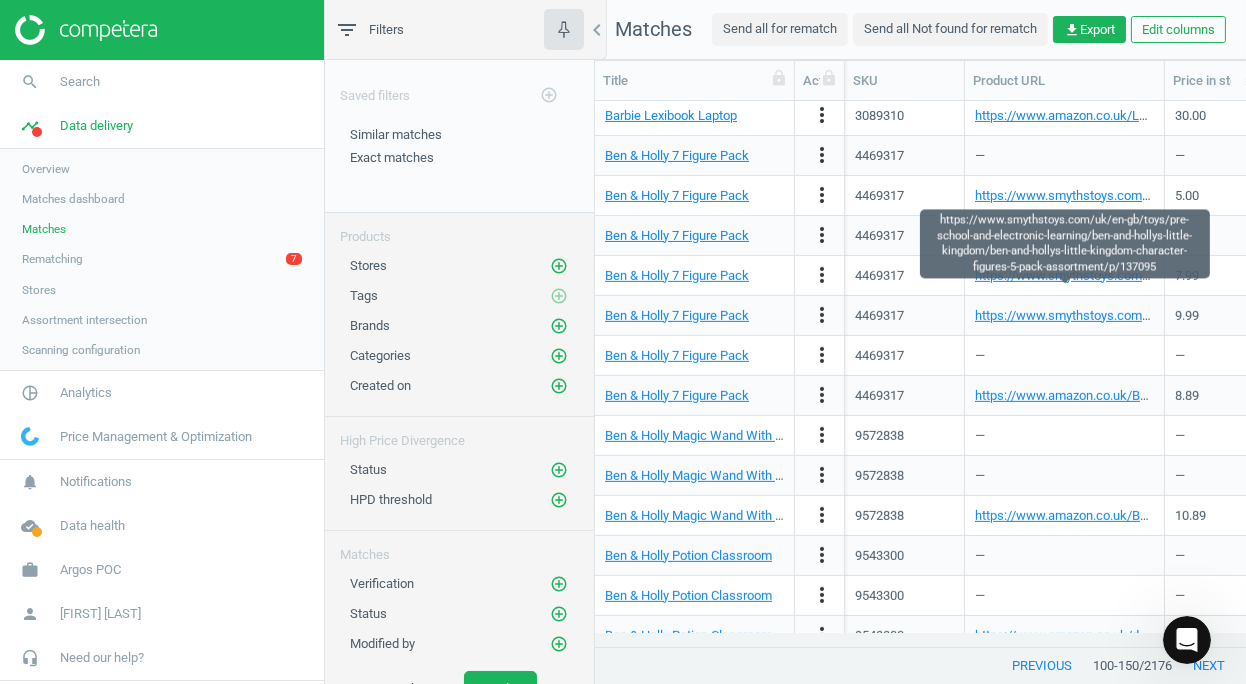 scroll, scrollTop: 1267, scrollLeft: 0, axis: vertical 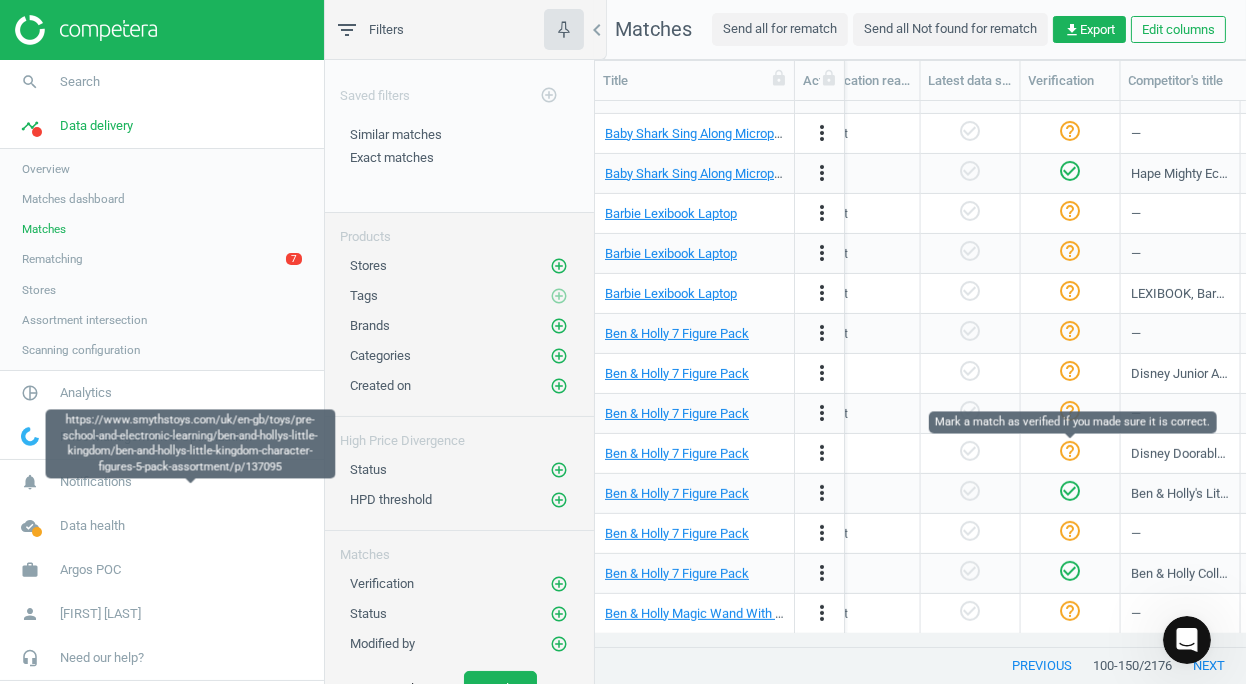 click on "help_outline" at bounding box center [1070, 451] 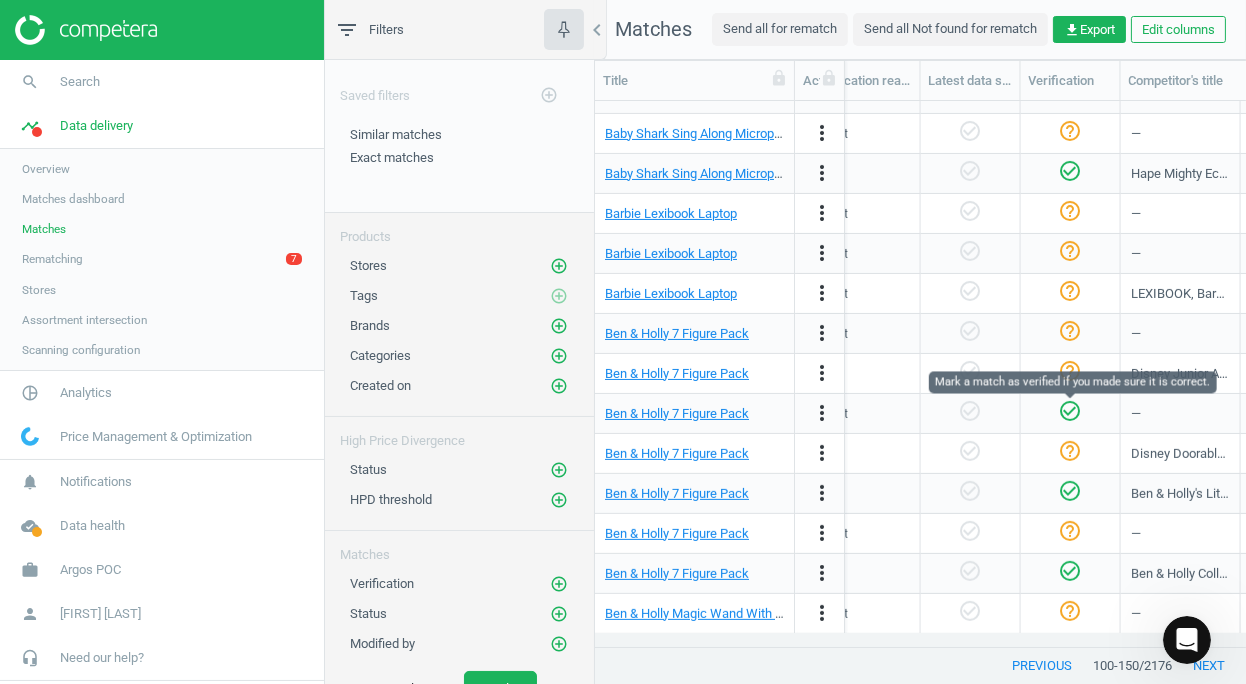 click on "check_circle_outline" at bounding box center [1070, 411] 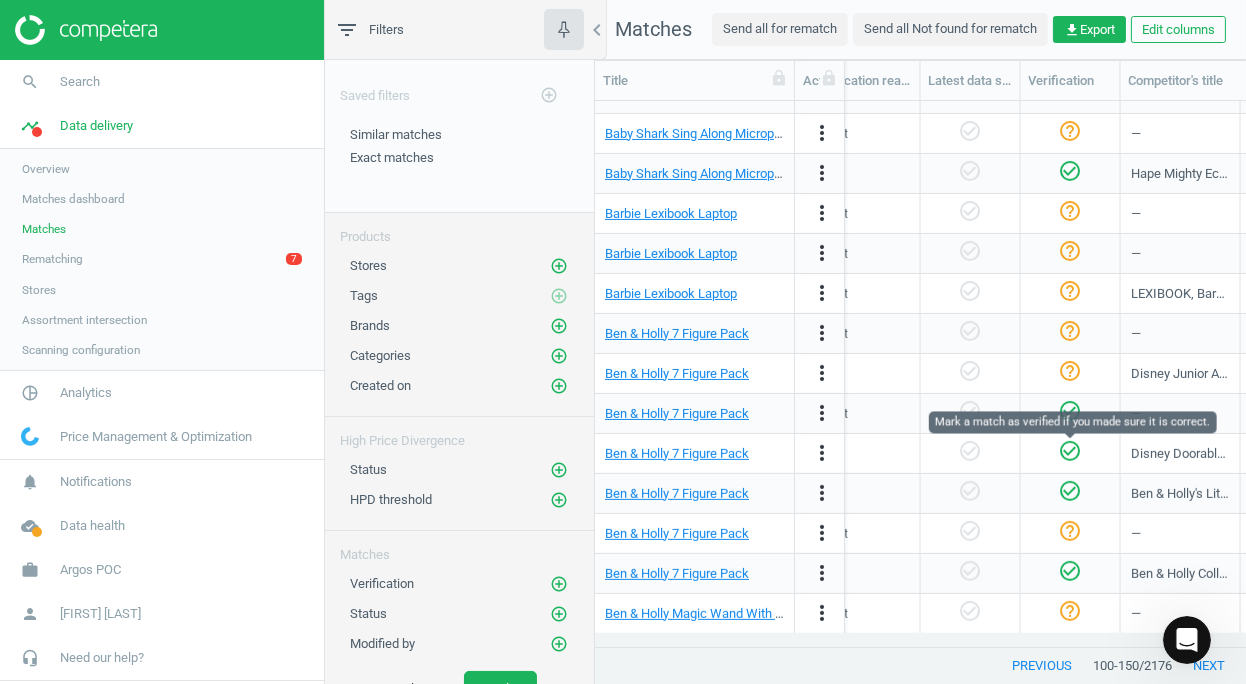 click on "check_circle_outline" at bounding box center (1070, 451) 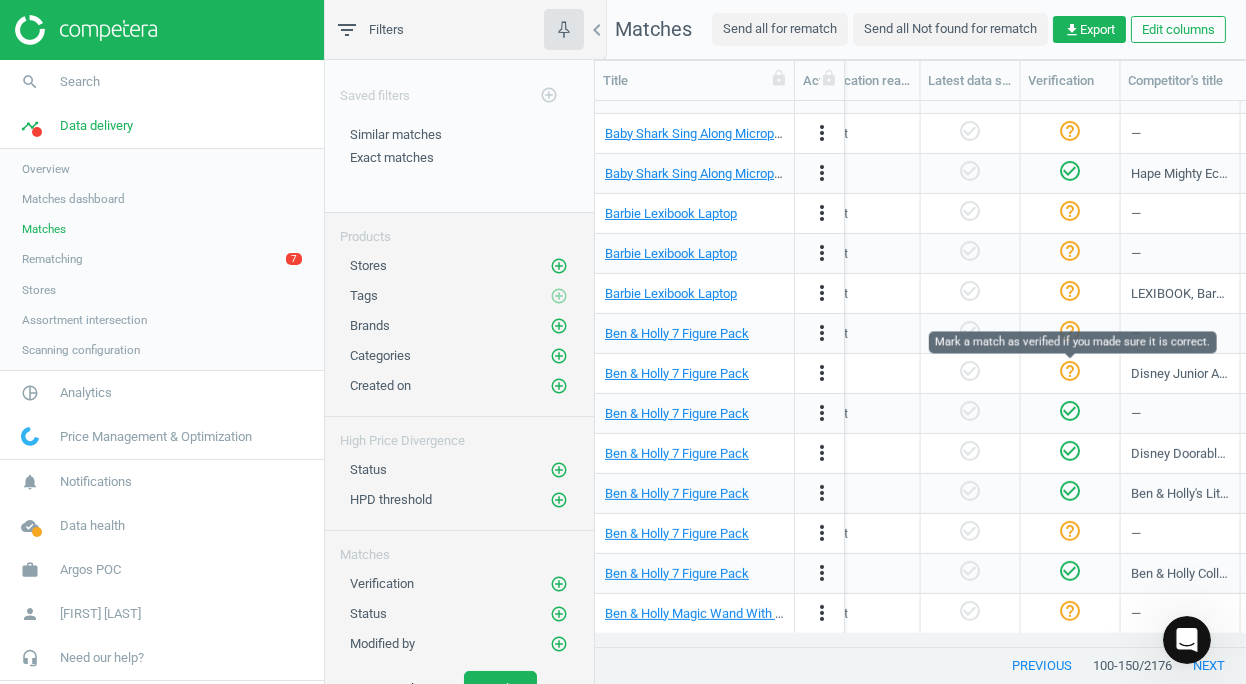 click on "help_outline" at bounding box center (1070, 371) 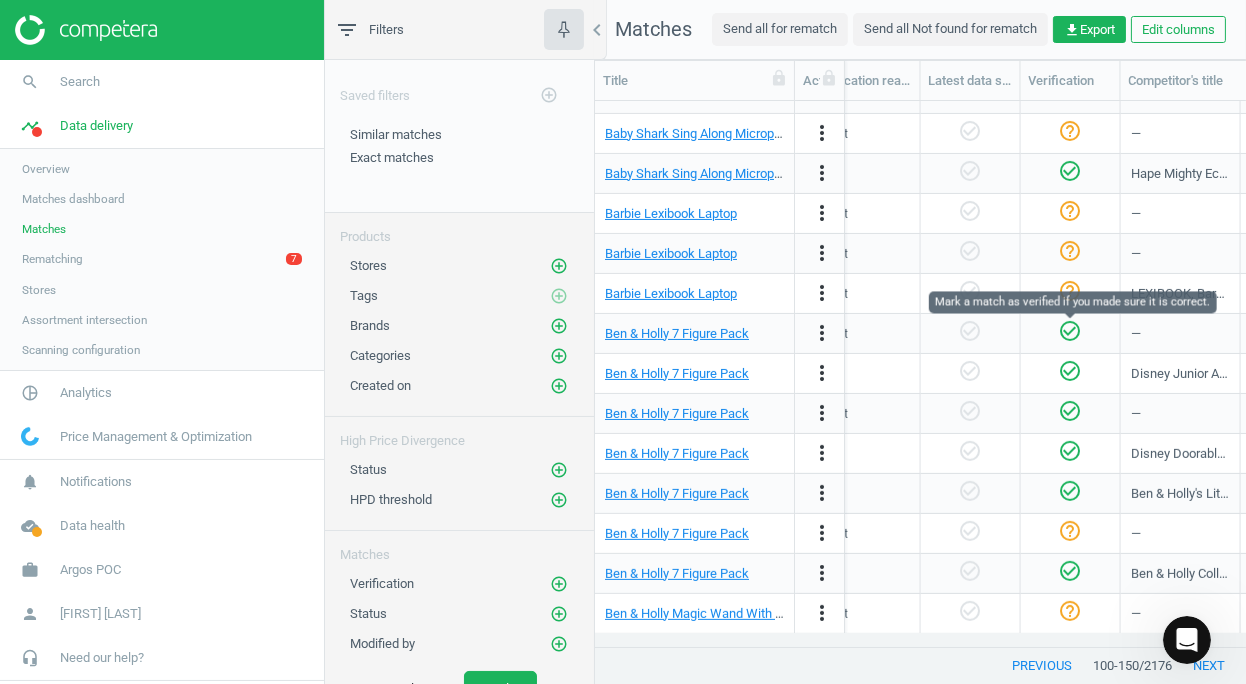 click on "check_circle_outline" at bounding box center [1070, 331] 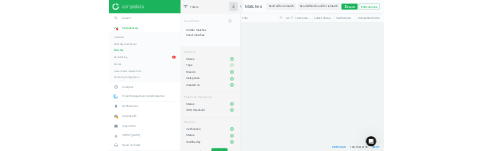 scroll, scrollTop: 0, scrollLeft: 0, axis: both 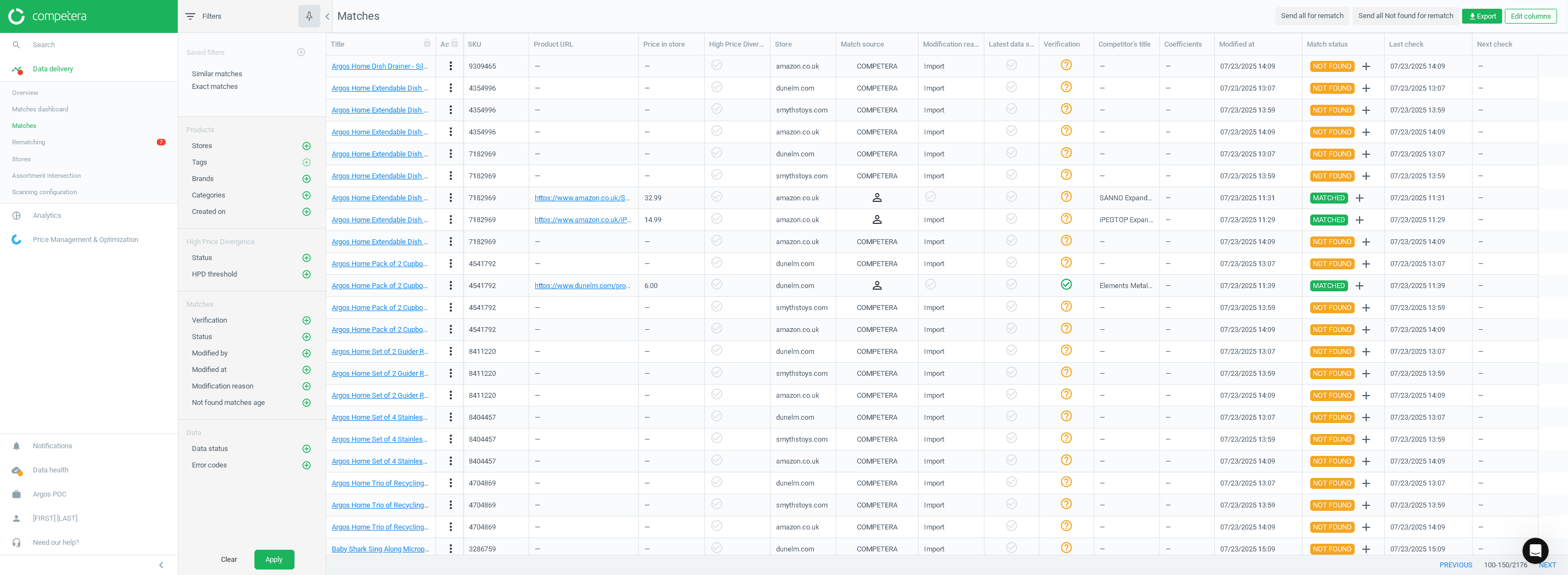 click on "more_vert" at bounding box center [451, 66] 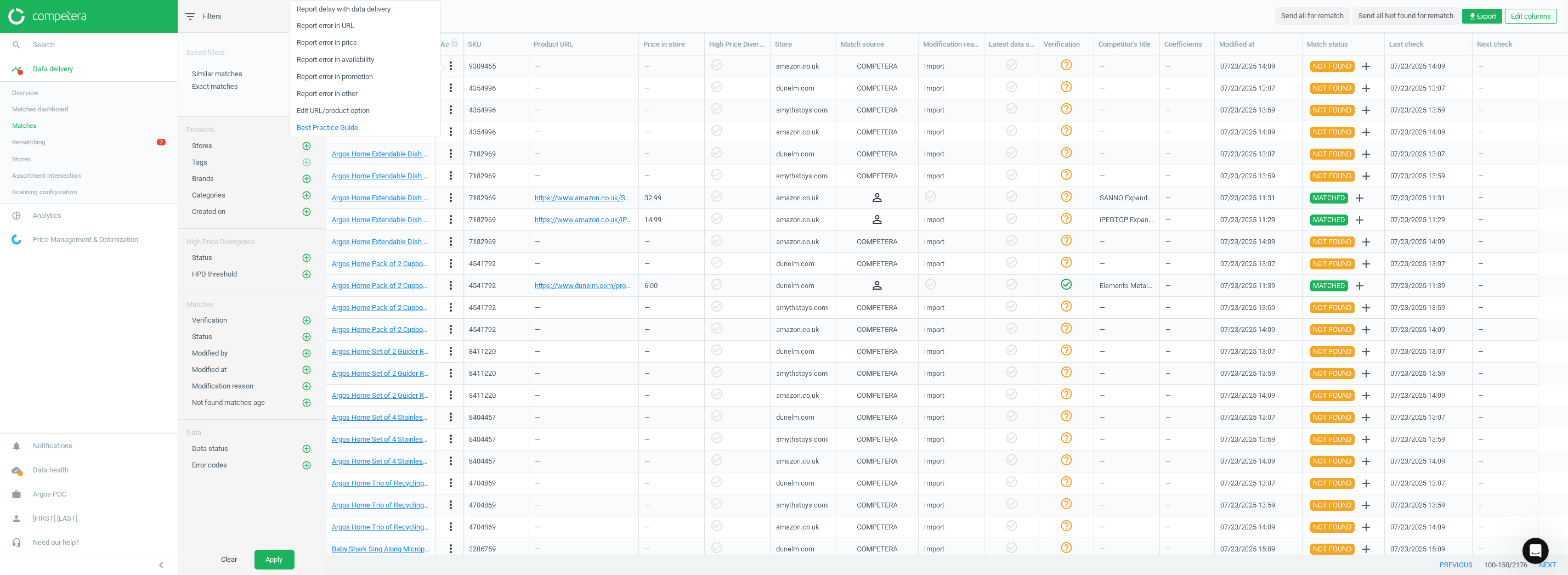 click on "Matches Send all for rematch Send all Not found for rematch get_app Export Edit columns" at bounding box center [947, 16] 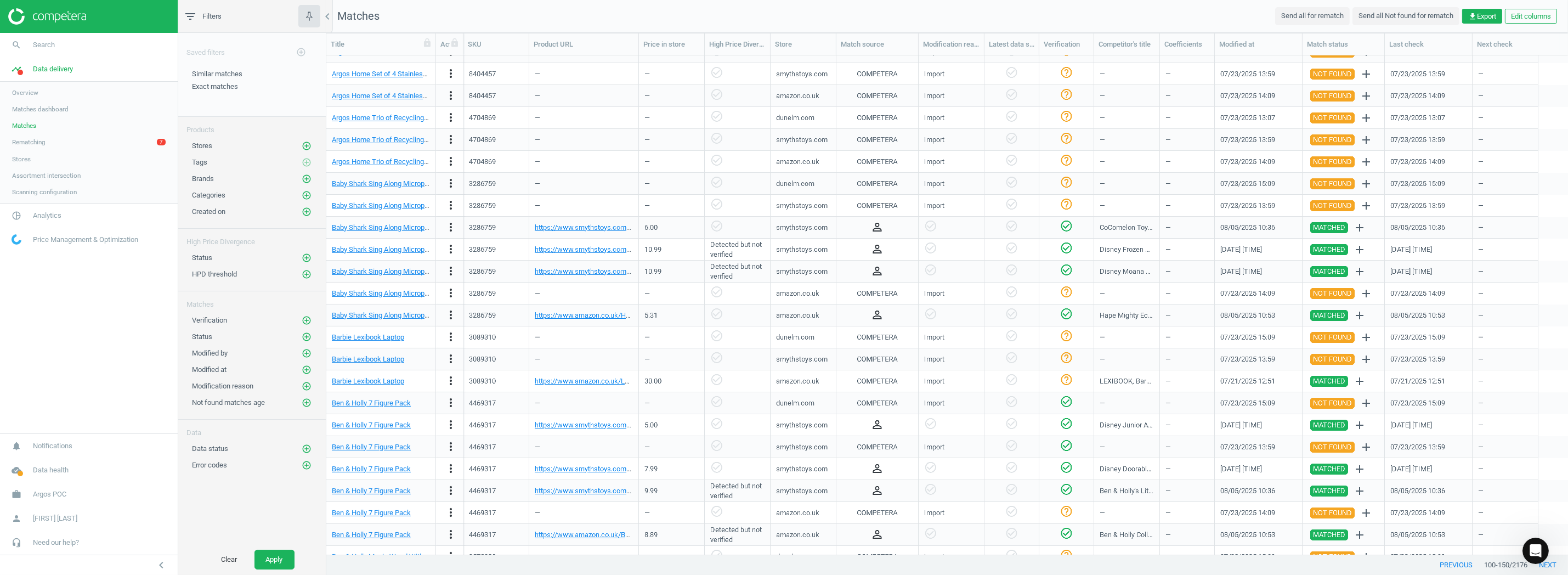 scroll, scrollTop: 384, scrollLeft: 0, axis: vertical 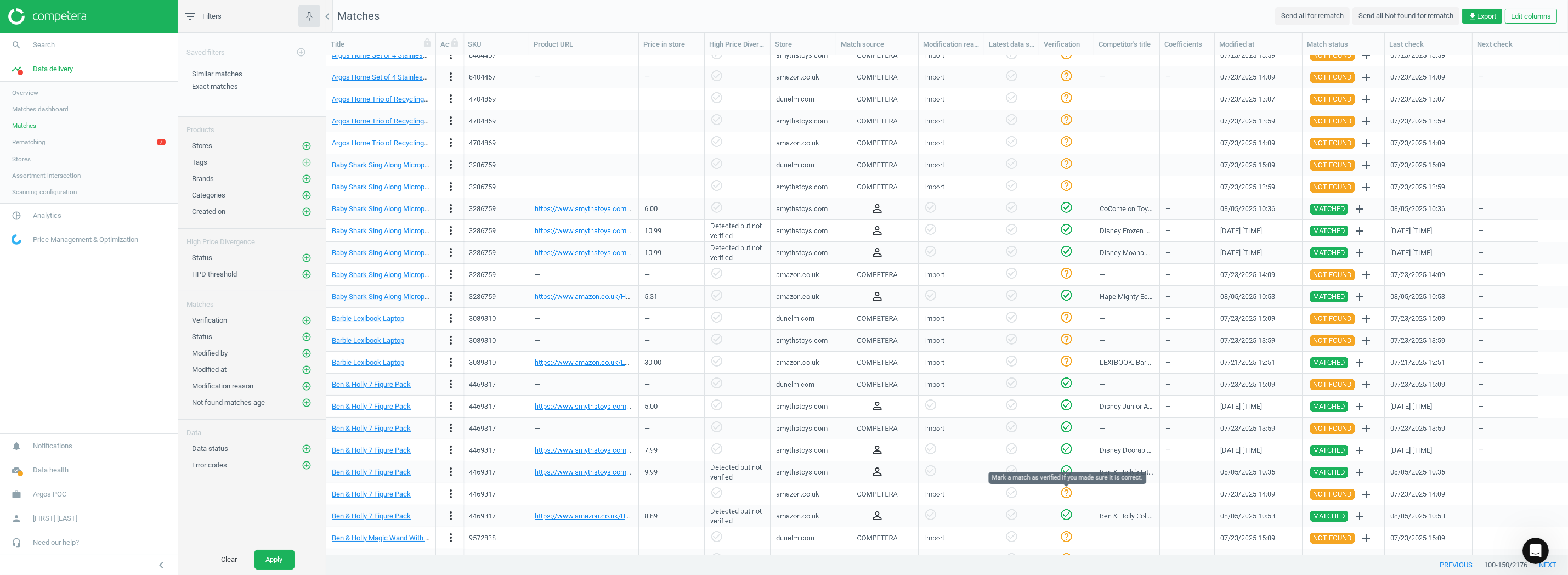 click on "help_outline" at bounding box center [1067, 493] 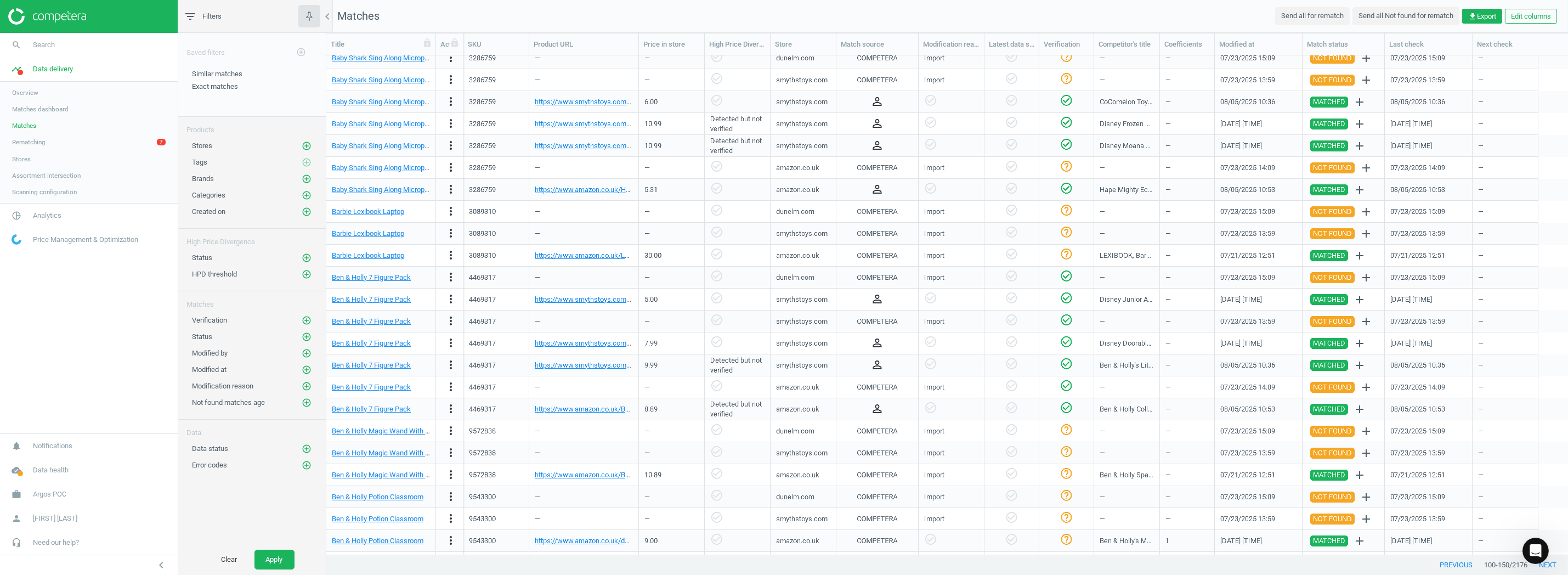 scroll, scrollTop: 493, scrollLeft: 0, axis: vertical 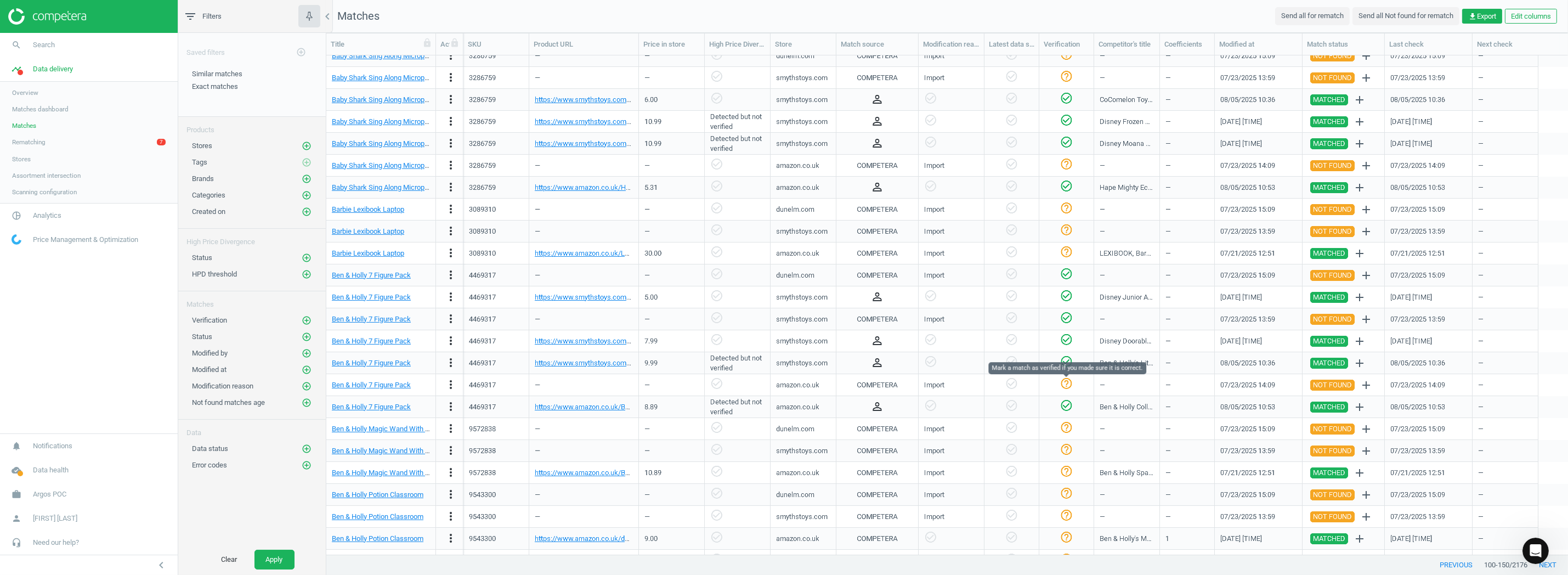 click on "help_outline" at bounding box center [1067, 384] 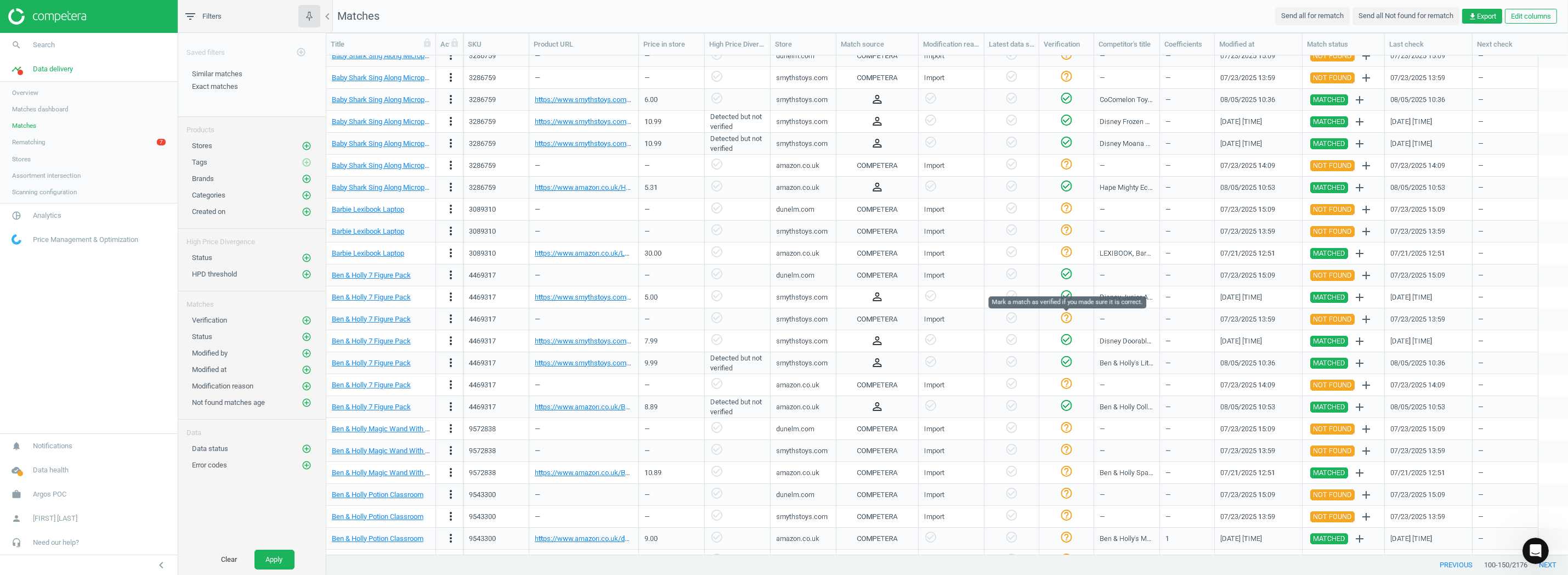 click on "help_outline" at bounding box center [1067, 318] 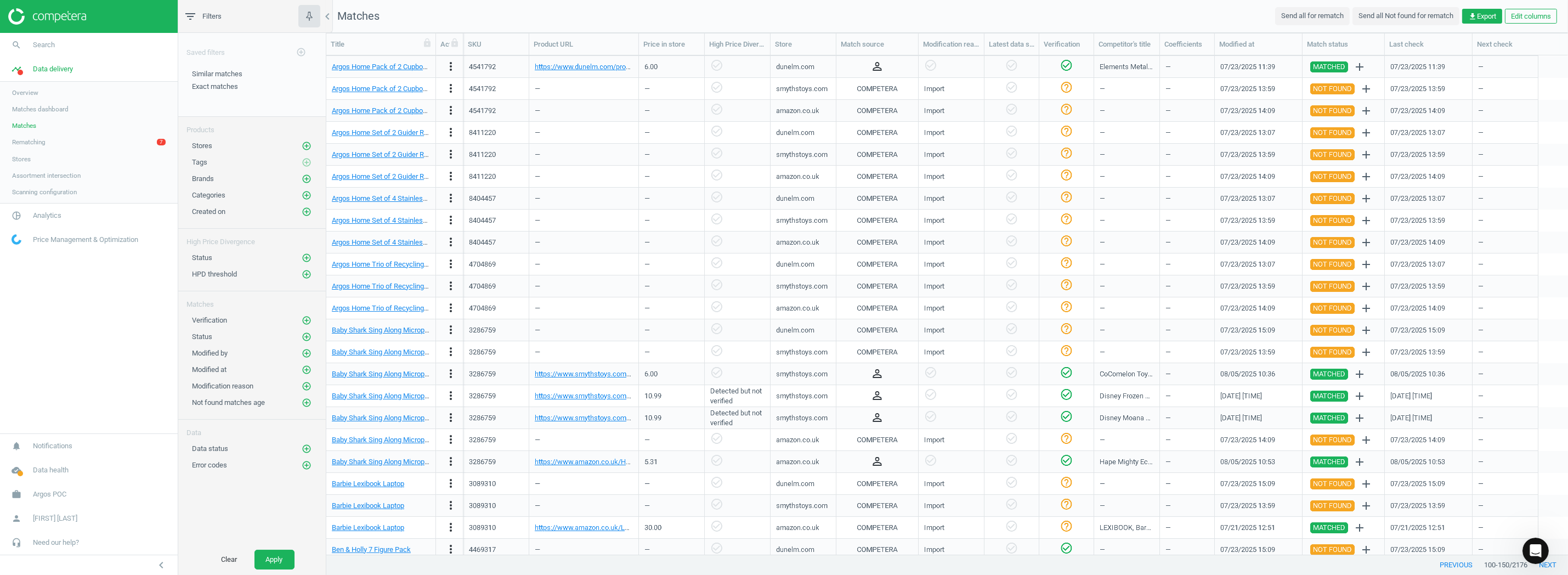 scroll, scrollTop: 0, scrollLeft: 0, axis: both 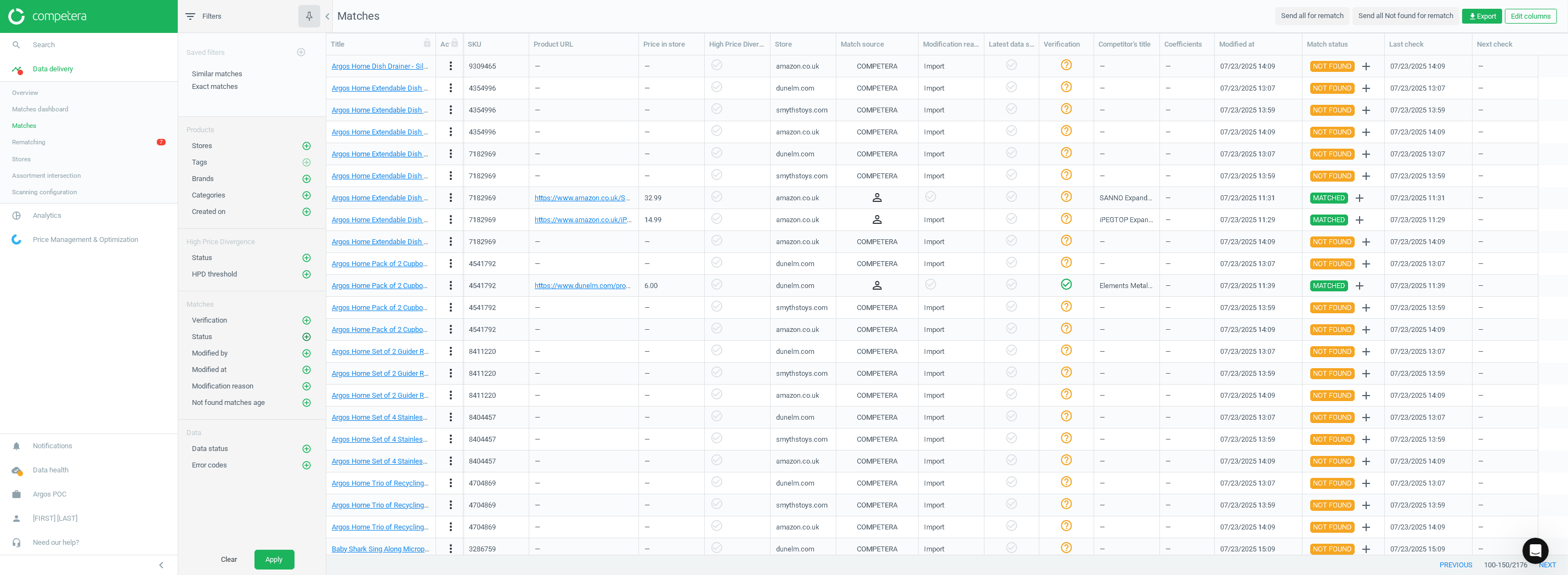 click on "add_circle_outline" at bounding box center (307, 337) 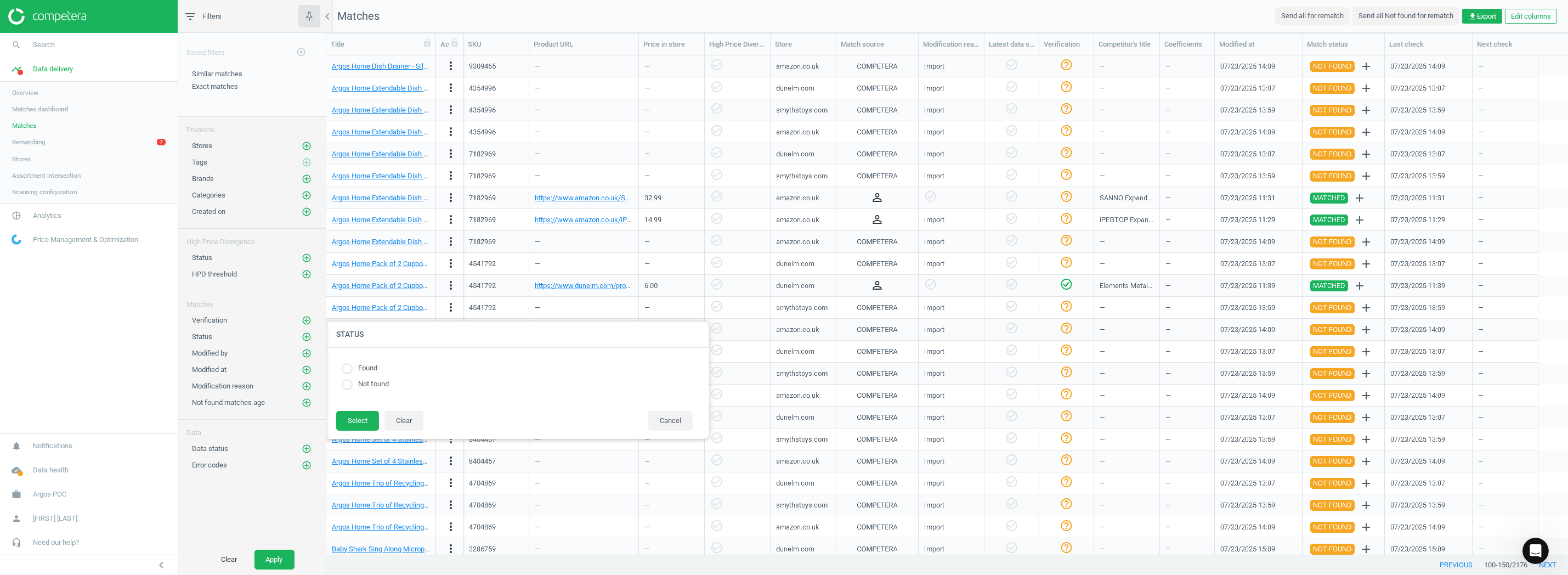 click at bounding box center (347, 369) 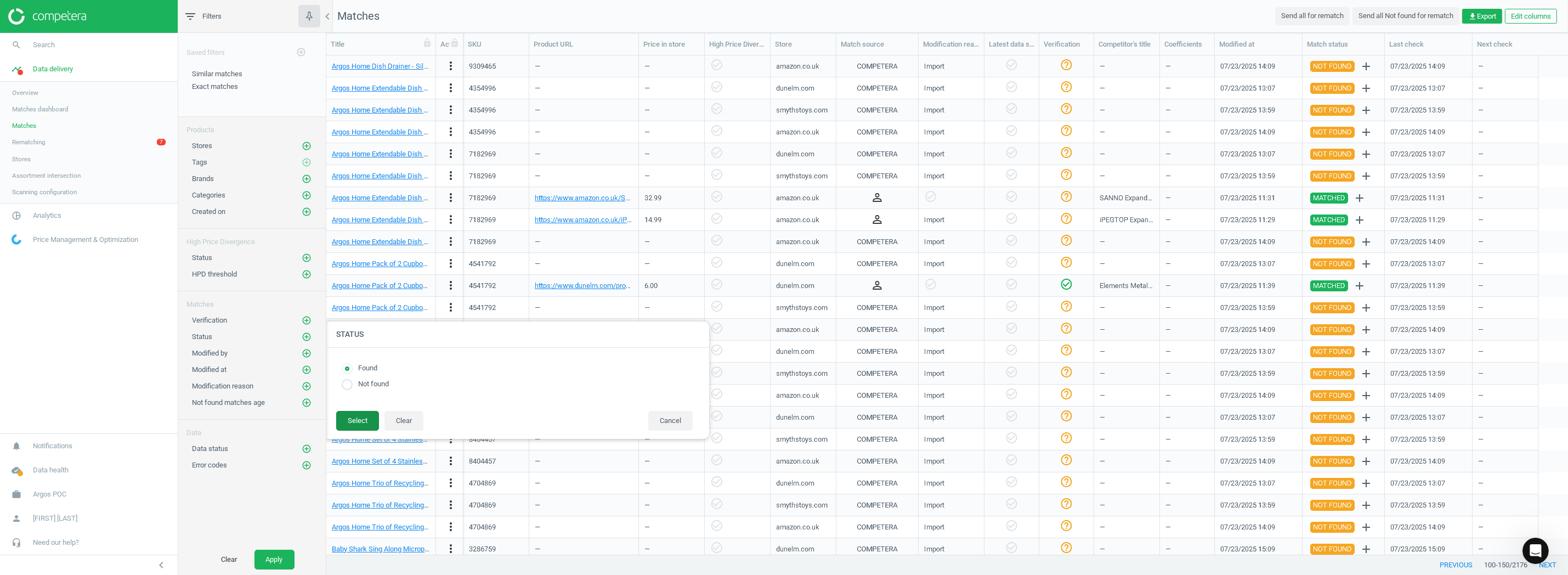 click on "Select" at bounding box center (358, 421) 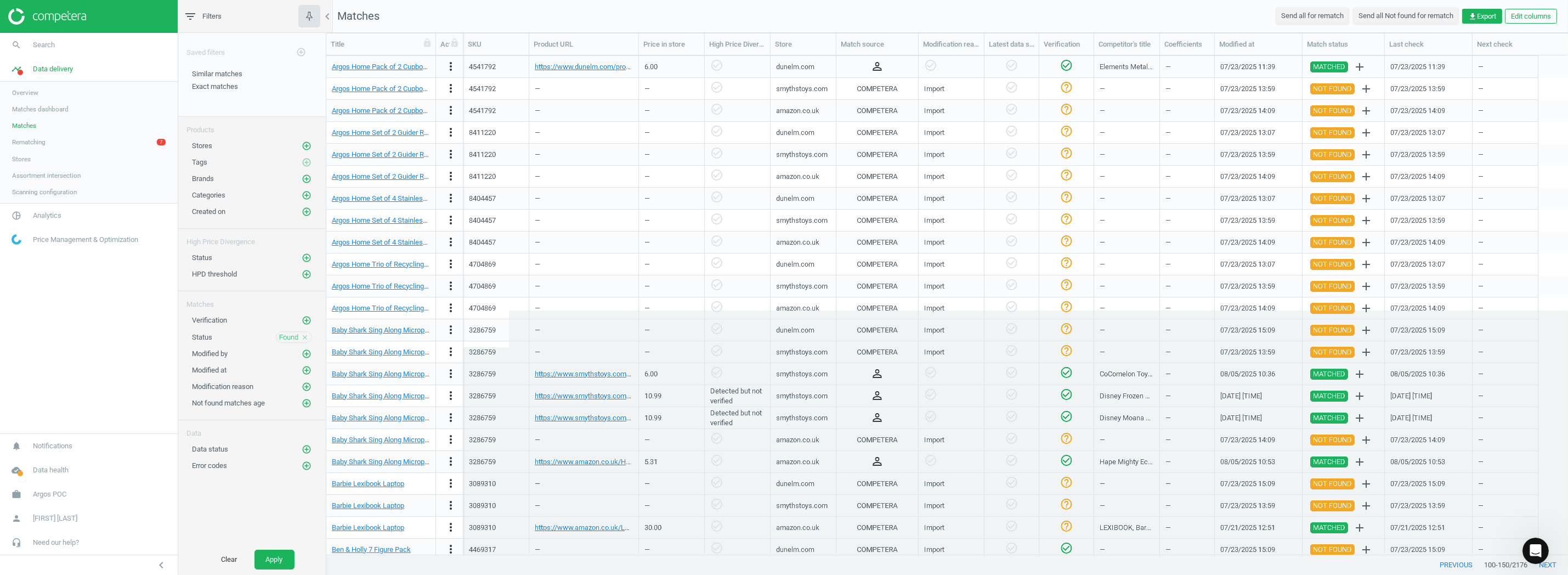 scroll, scrollTop: 0, scrollLeft: 0, axis: both 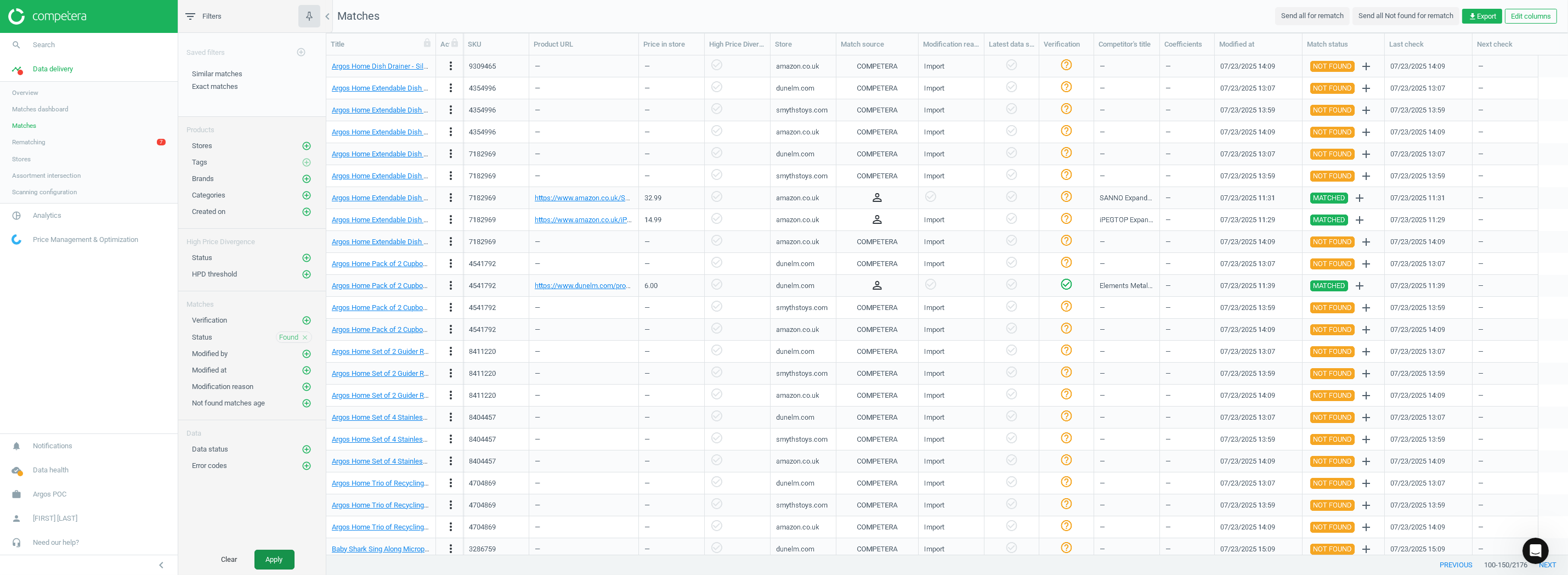 click on "Apply" at bounding box center [274, 560] 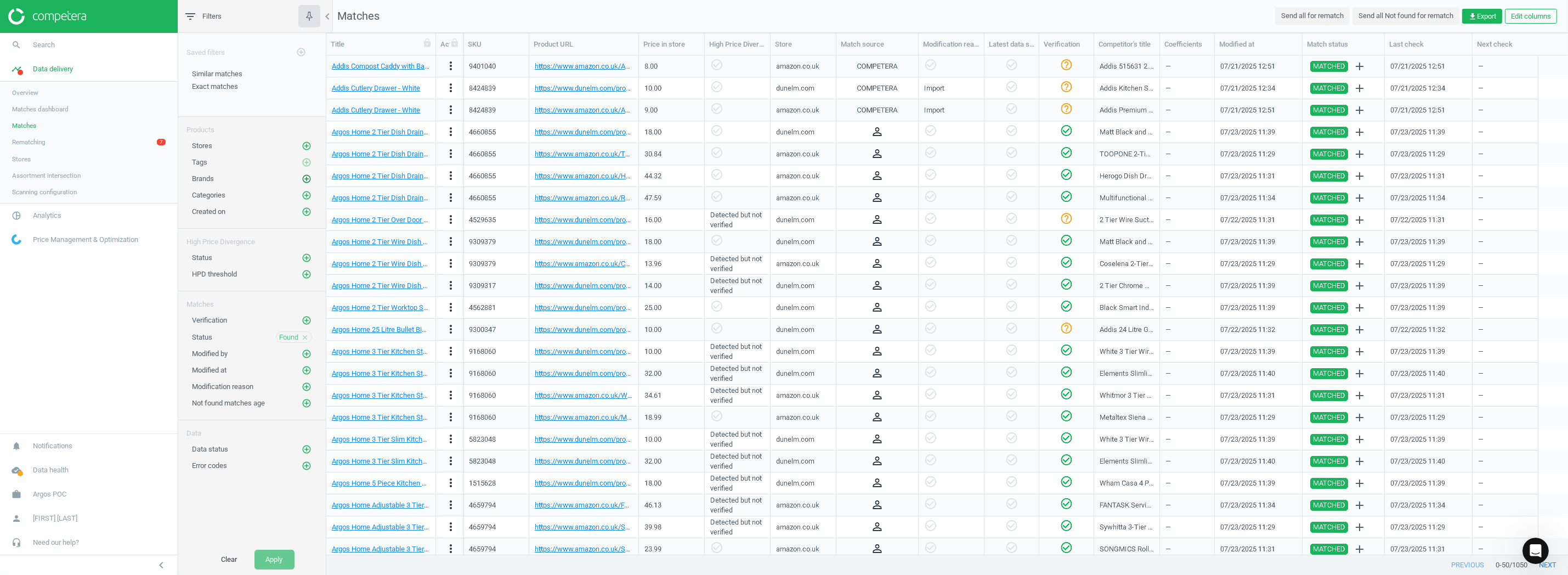 click on "add_circle_outline" at bounding box center (307, 179) 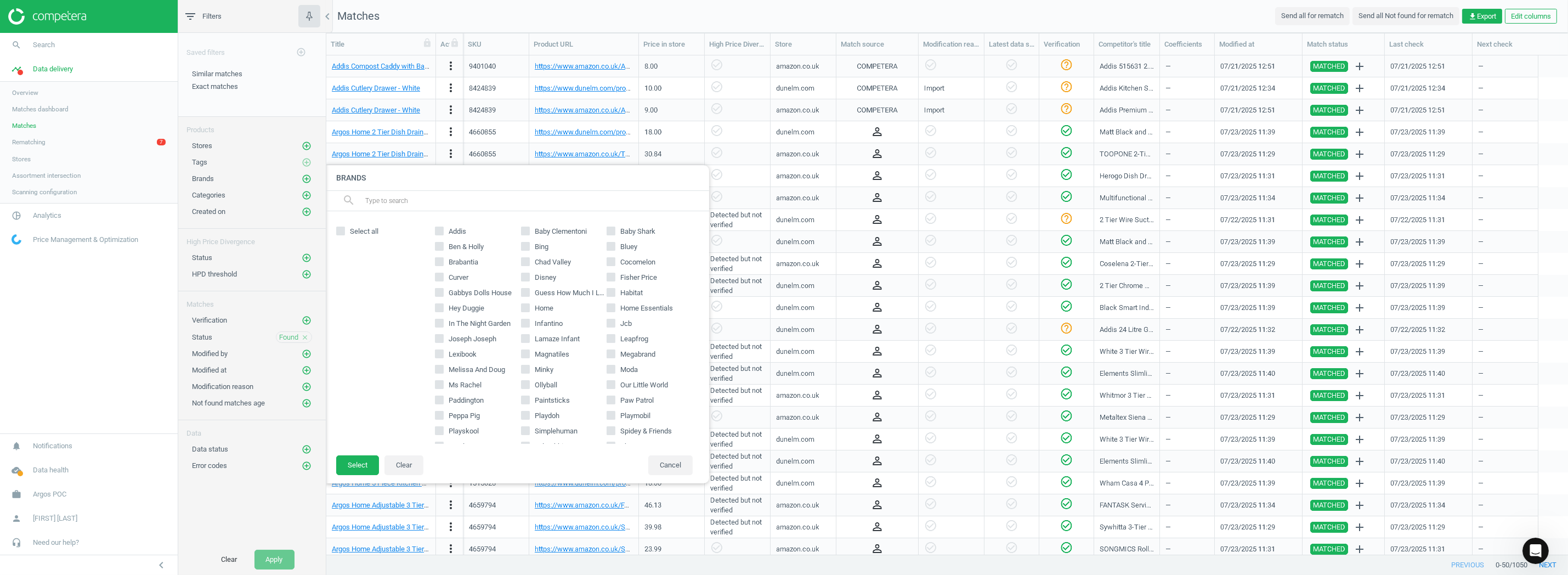 click on "Select all" at bounding box center (364, 232) 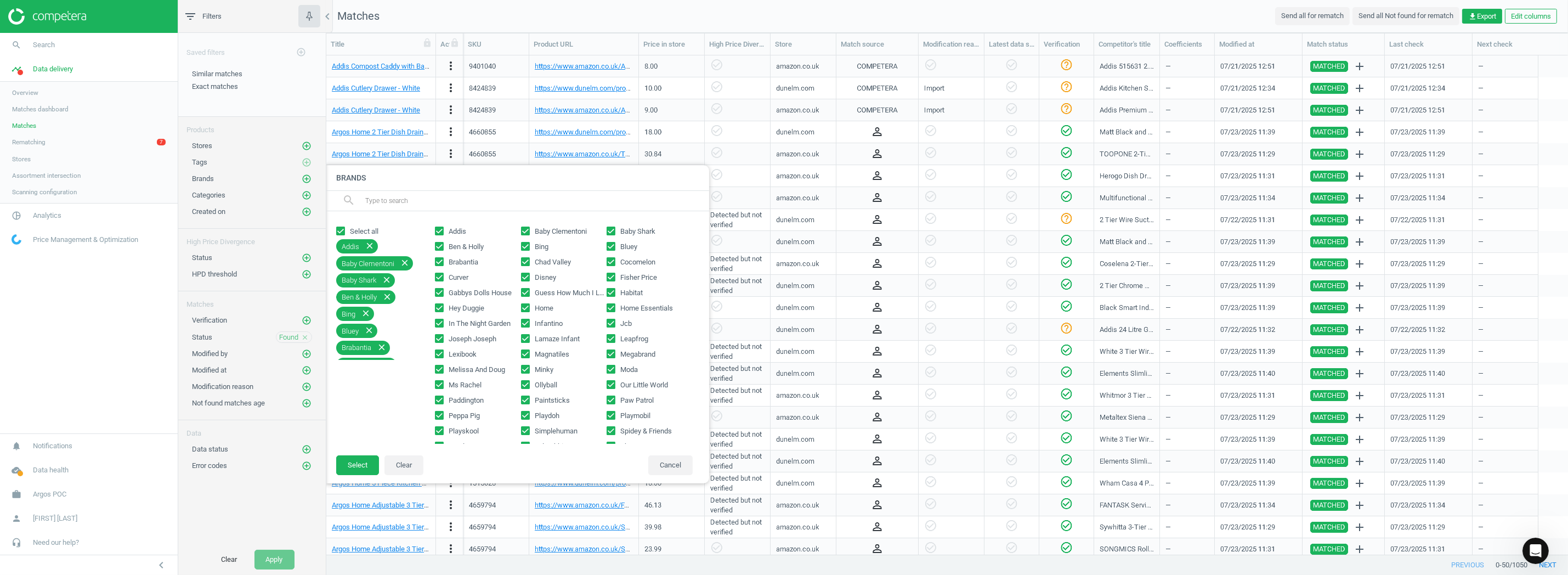 click on "Habitat" at bounding box center [611, 292] 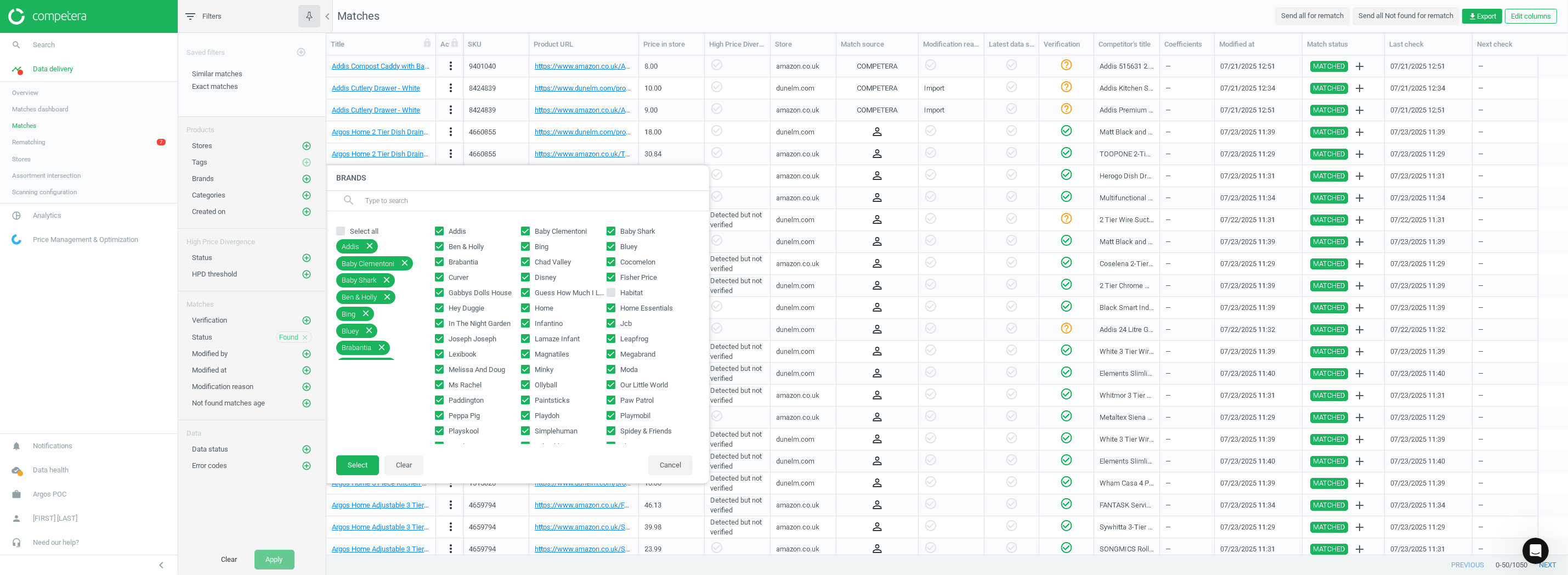 click on "Select all Addis close Baby Clementoni close Baby Shark close Ben & Holly close Bing close Bluey close Brabantia close Chad Valley close Cocomelon close Curver close Disney close Fisher Price close Gabbys Dolls House close Guess How Much I Love You close Hey Duggie close Home close Home Essentials close In The Night Garden close Infantino close Jcb close Joseph Joseph close Lamaze Infant close Leapfrog close Lexibook close Magnatiles close Megabrand close Melissa And Doug close Minky close Moda close Ms Rachel close Ollyball close Our Little World close Paddington close Paintsticks close Paw Patrol close Peppa Pig close Playdoh close Playmobil close Playskool close Simplehuman close Spidey & Friends close Stanley Jr close Teletubbies close Thomas close Tomy Infant close Tonies close Tower close Vtech close Waffle The Wonder Dog close Yoto close Addis Baby Clementoni Baby Shark Ben & Holly Bing Bluey Brabantia Chad Valley Cocomelon Curver Disney Fisher Price   Gabbys Dolls House     Guess How Much I Love You" at bounding box center (517, 332) 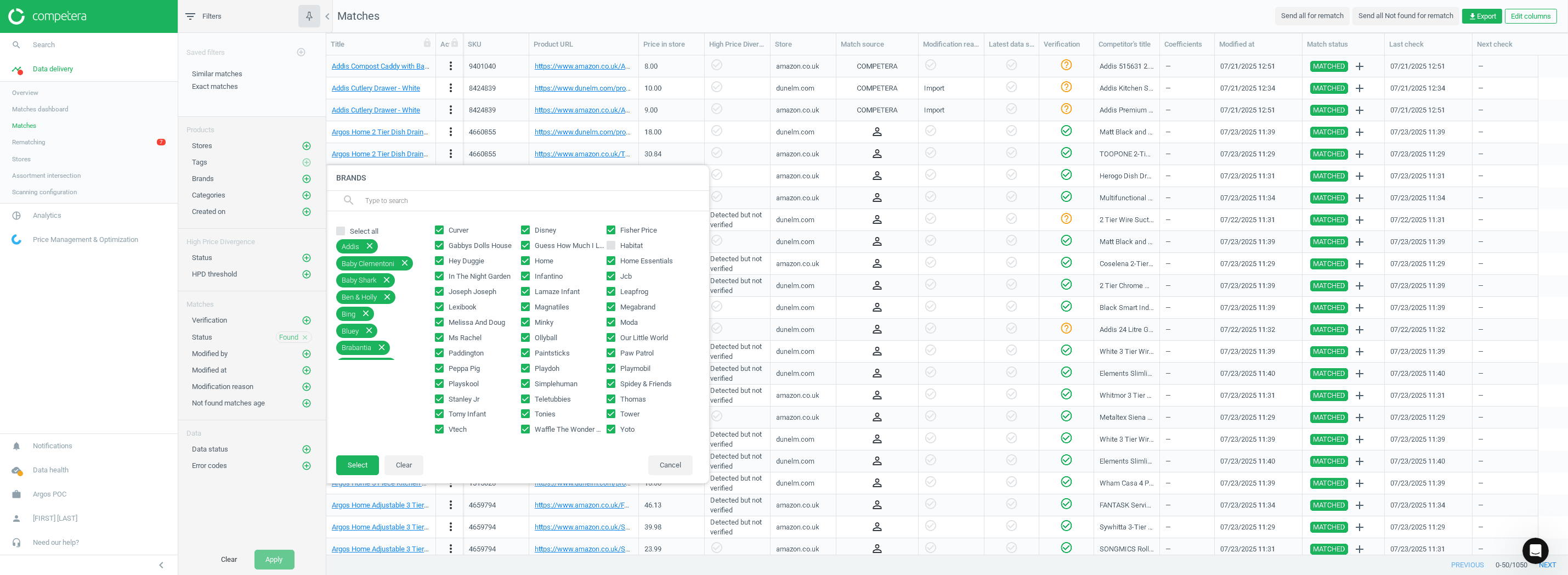 scroll, scrollTop: 0, scrollLeft: 0, axis: both 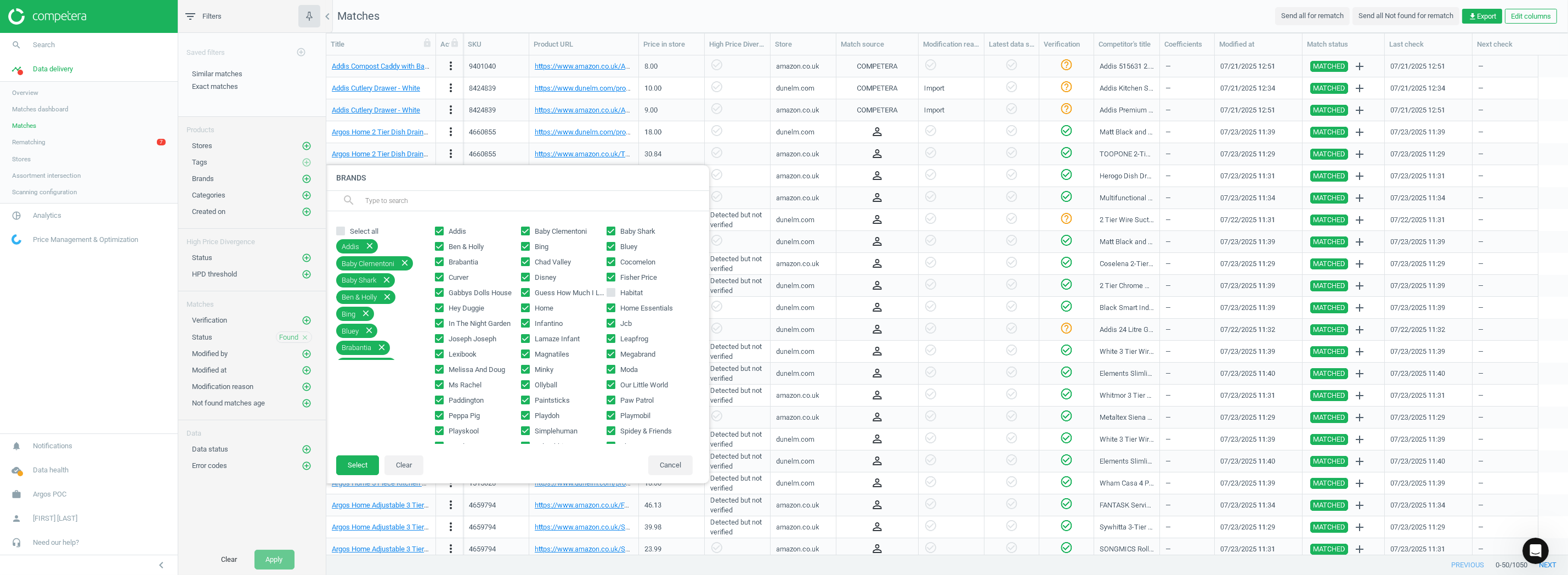 click on "Chad Valley" at bounding box center (553, 262) 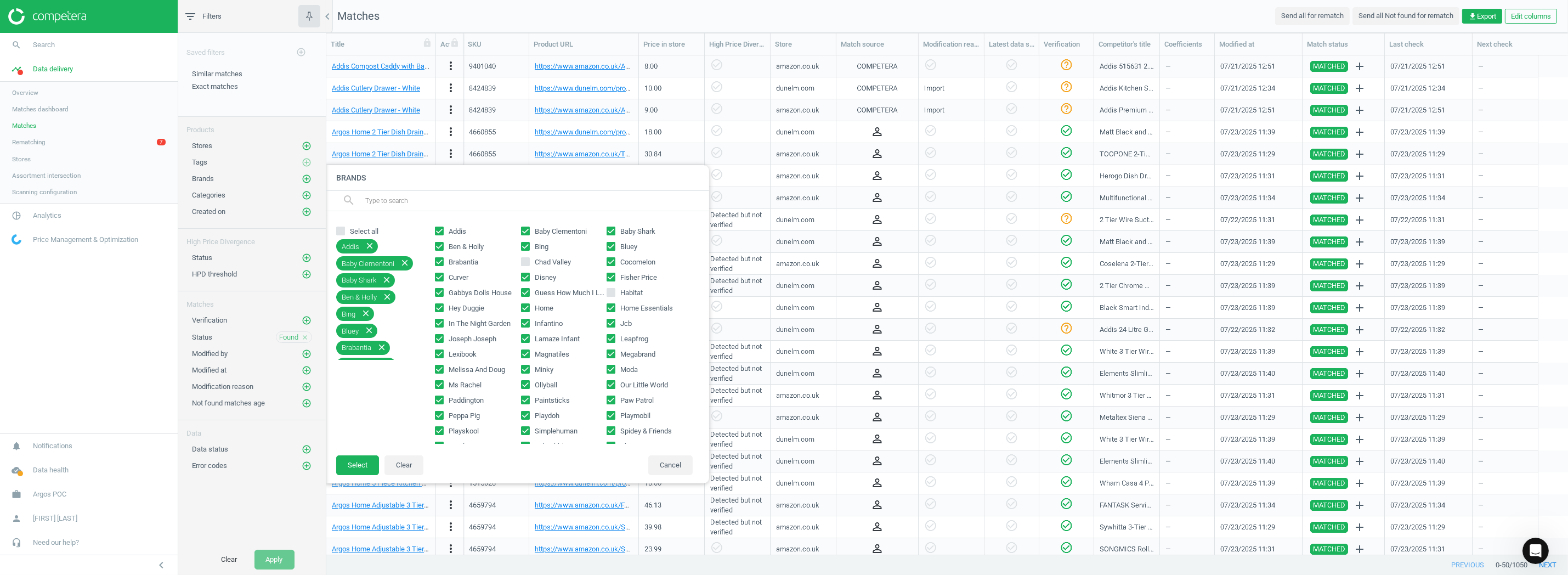 click on "Home" at bounding box center [544, 308] 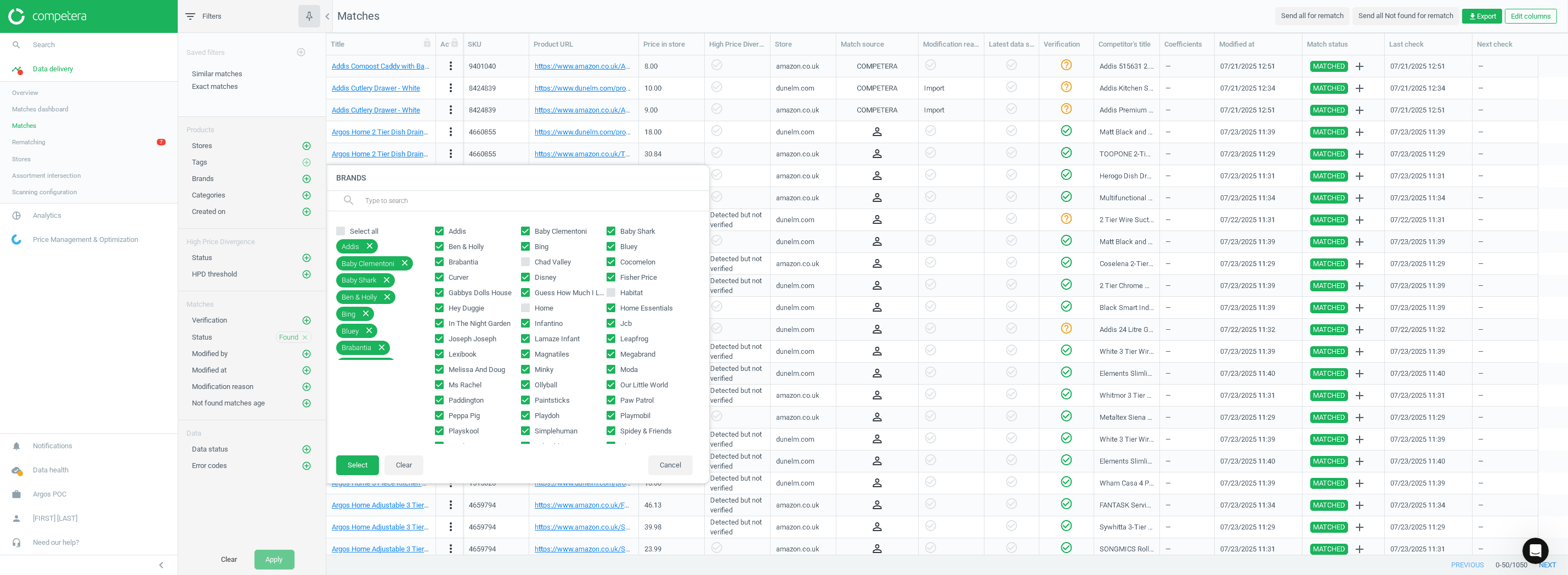 click on "Home Essentials" at bounding box center (611, 308) 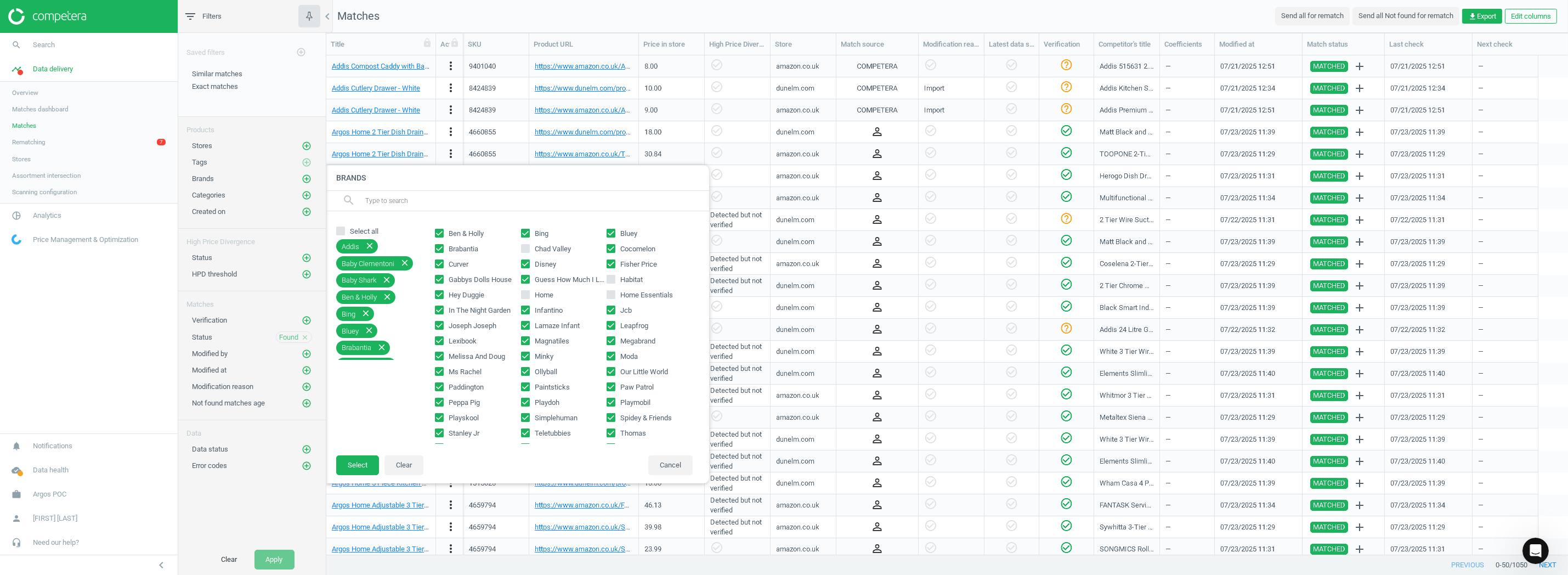 scroll, scrollTop: 47, scrollLeft: 0, axis: vertical 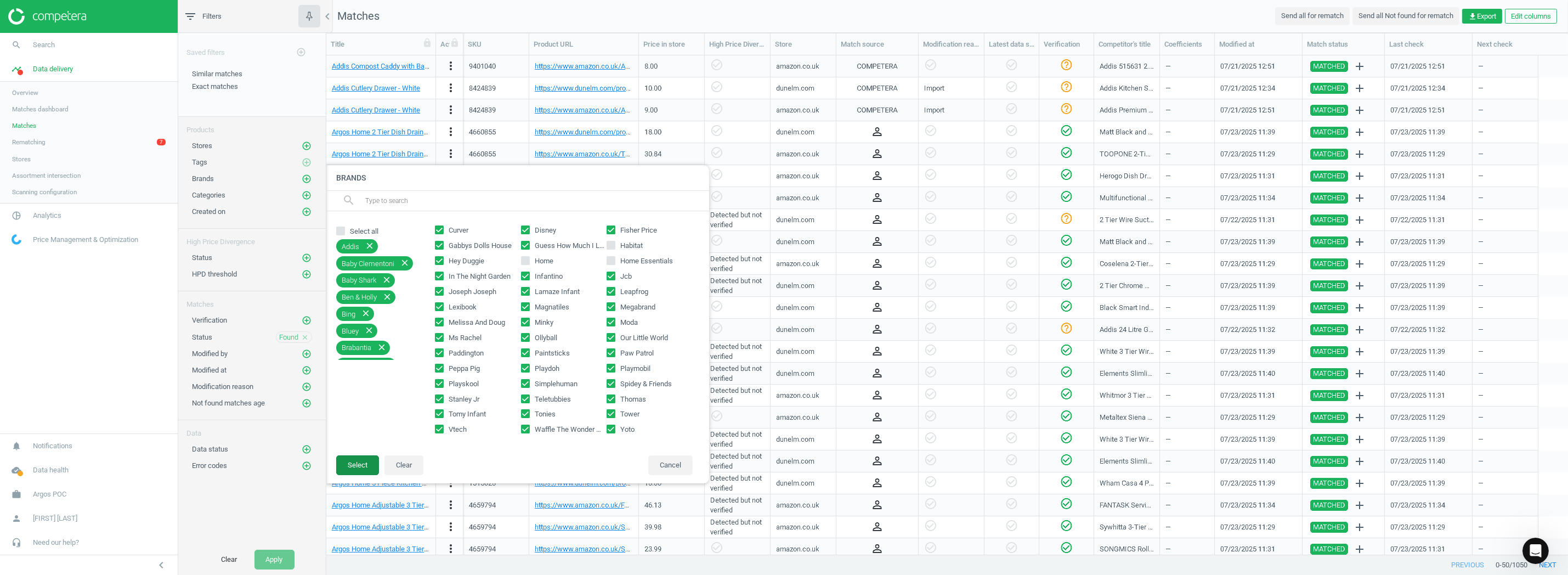 click on "Select" at bounding box center (358, 465) 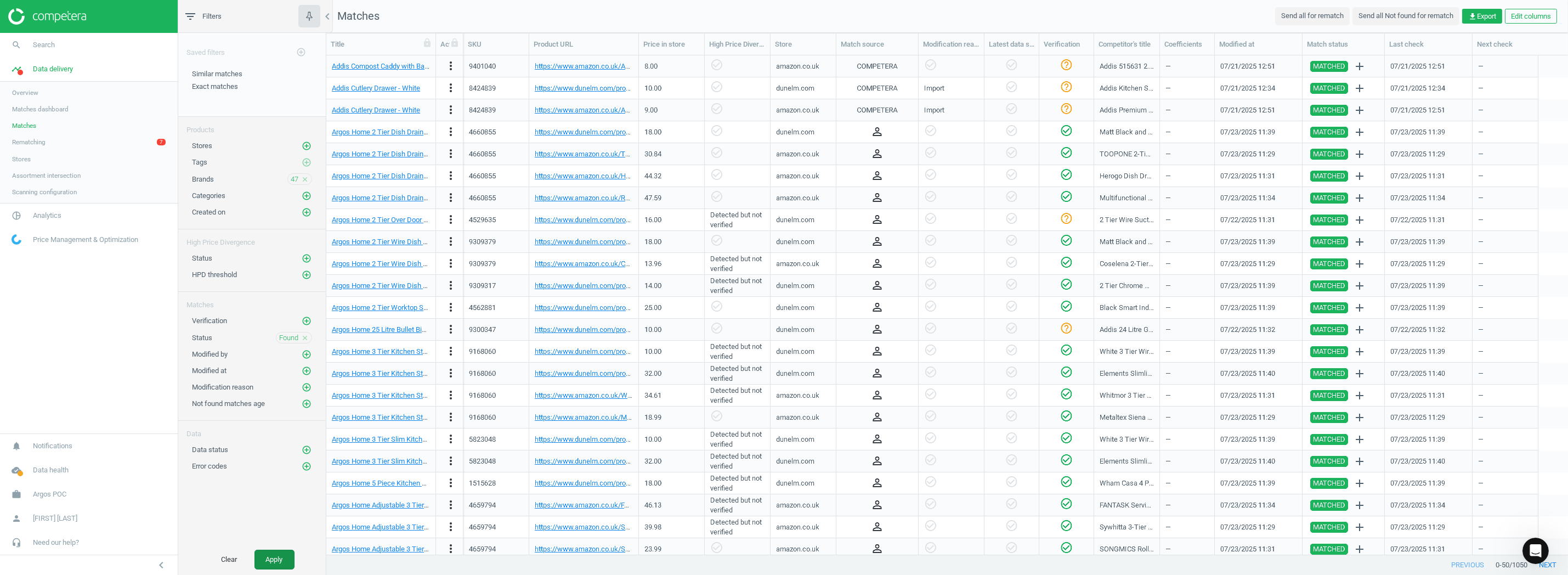 click on "Apply" at bounding box center [274, 560] 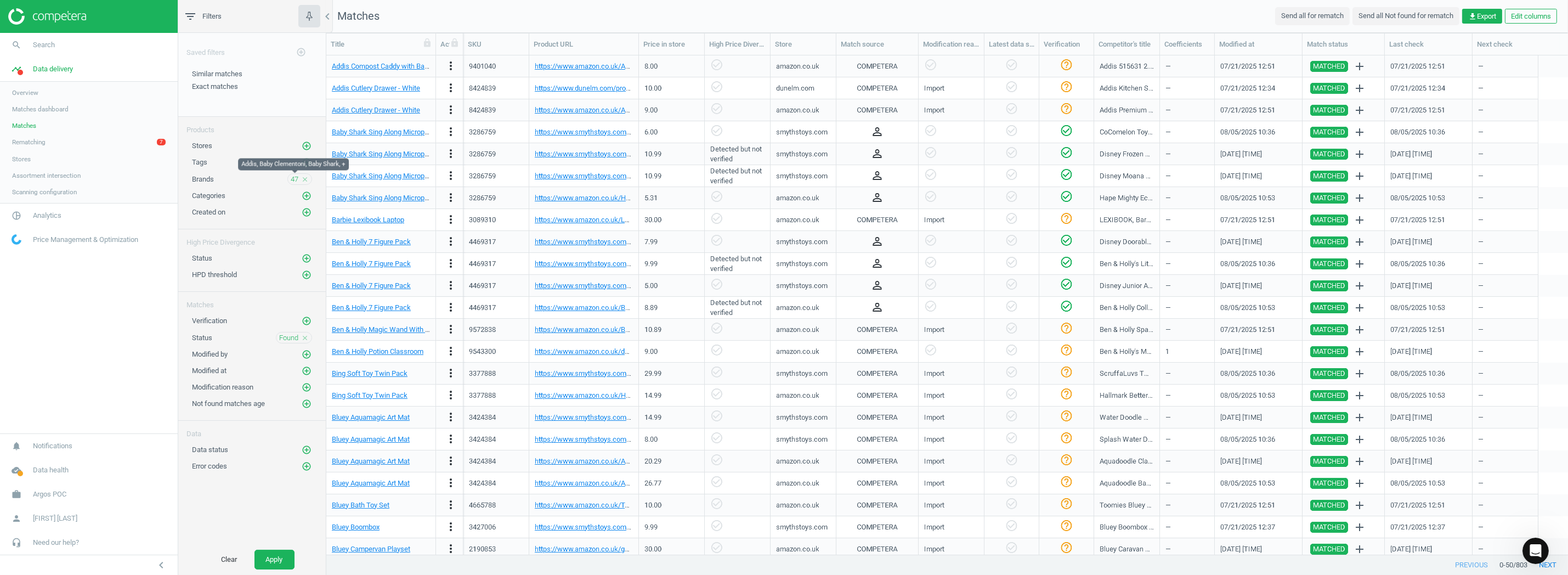 click on "47" at bounding box center [295, 179] 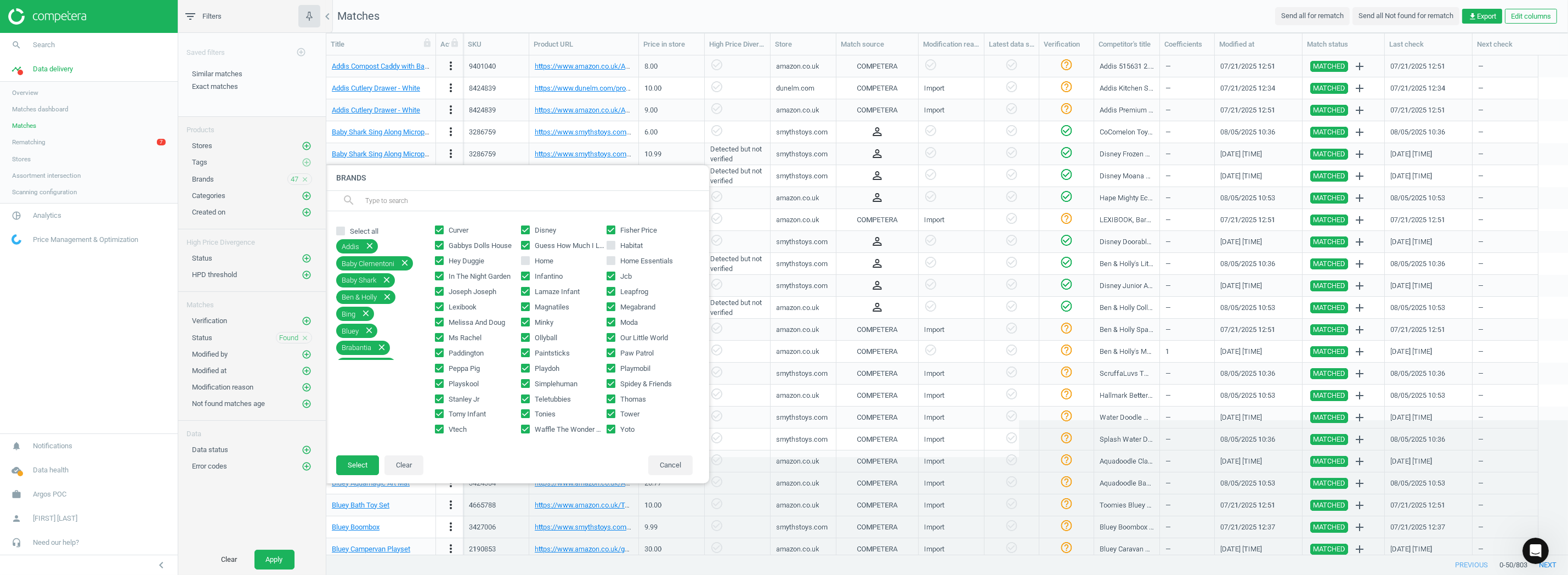 scroll, scrollTop: 0, scrollLeft: 0, axis: both 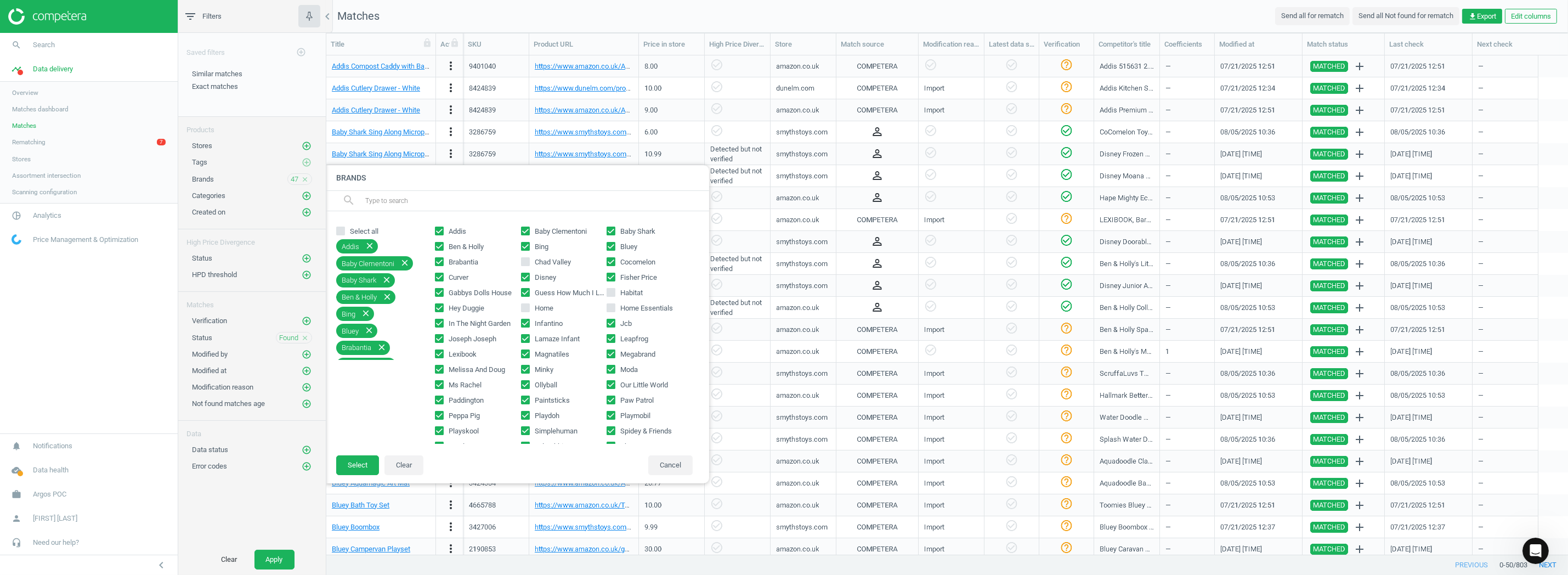 click on "Saved filters add_circle_outline   Similar matches edit delete   Exact matches edit delete Products Stores add_circle_outline Tags add_circle_outline Brands 47 close Brands search Select all Addis close Baby Clementoni close Baby Shark close Ben & Holly close Bing close Bluey close Brabantia close Cocomelon close Curver close Disney close Fisher Price close Gabbys Dolls House close Guess How Much I Love You close Hey Duggie close In The Night Garden close Infantino close Jcb close Joseph Joseph close Lamaze Infant close Leapfrog close Lexibook close Magnatiles close Megabrand close Melissa And Doug close Minky close Moda close Ms Rachel close Ollyball close Our Little World close Paddington close Paintsticks close Paw Patrol close Peppa Pig close Playdoh close Playmobil close Playskool close Simplehuman close Spidey & Friends close Stanley Jr close Teletubbies close Thomas close Tomy Infant close Tonies close Tower close Vtech close Waffle The Wonder Dog close Yoto close Addis Baby Clementoni Baby Shark Bing" at bounding box center (252, 289) 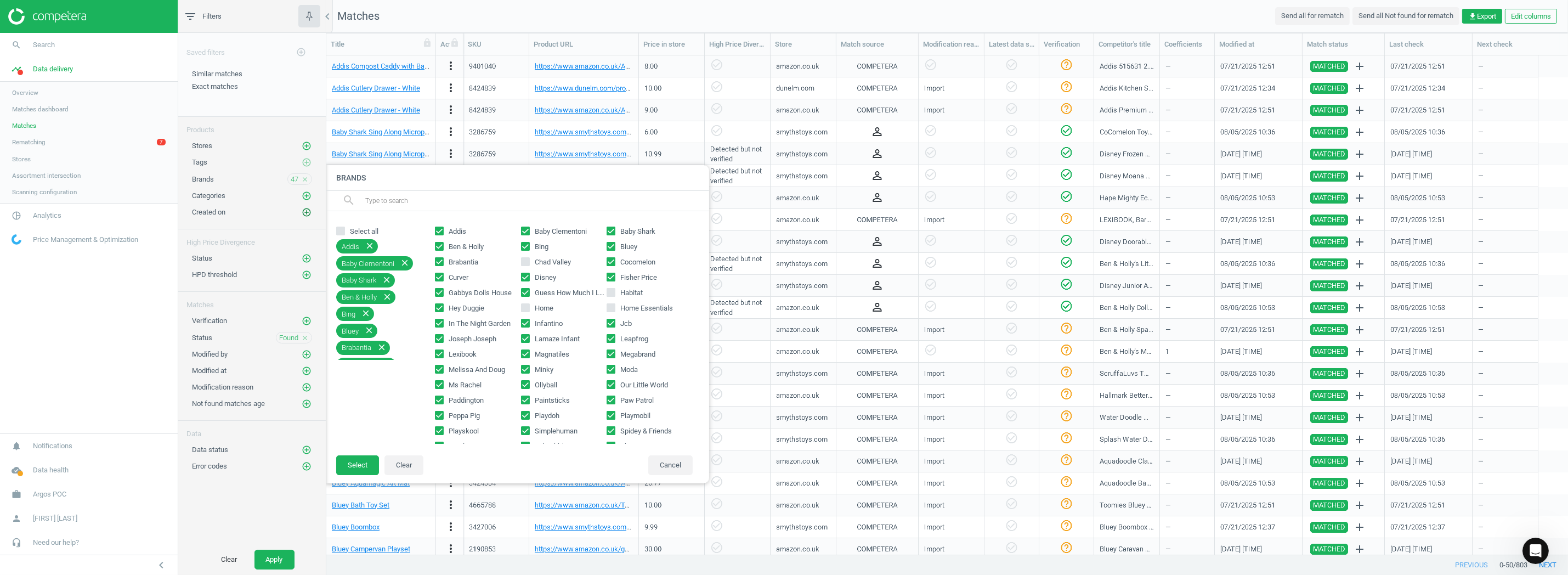 click on "add_circle_outline" at bounding box center (307, 212) 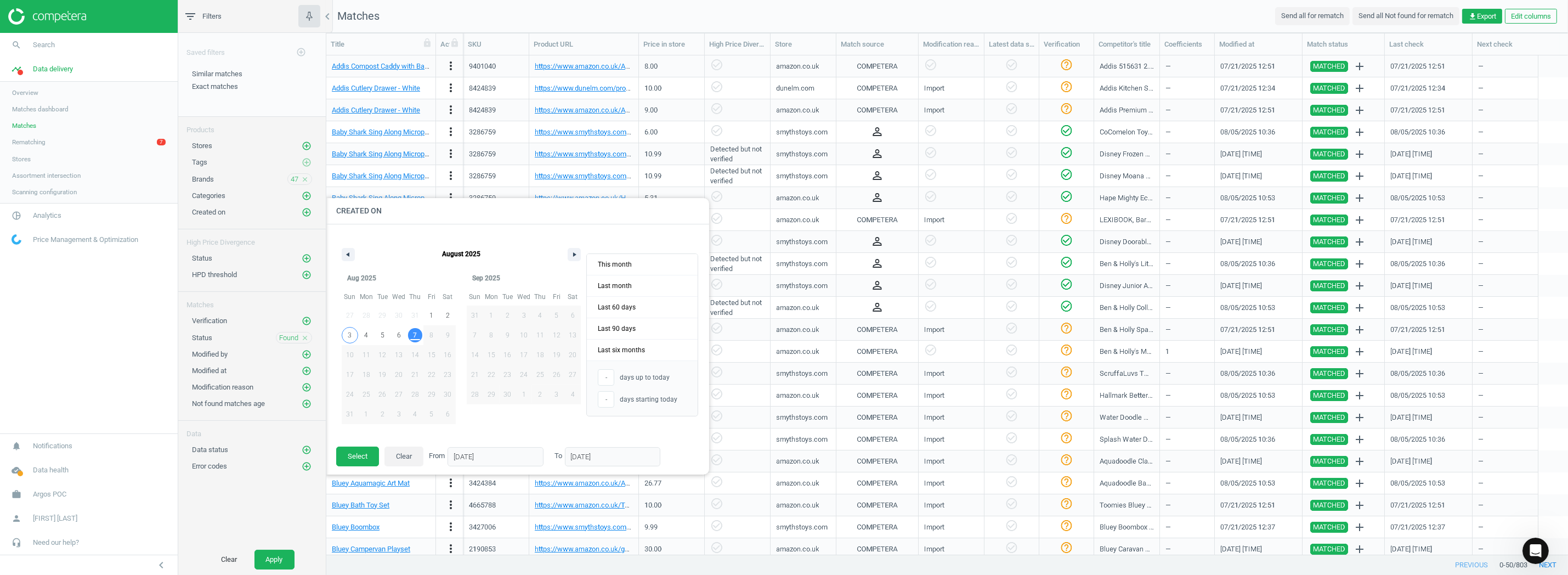 click on "3" at bounding box center [350, 335] 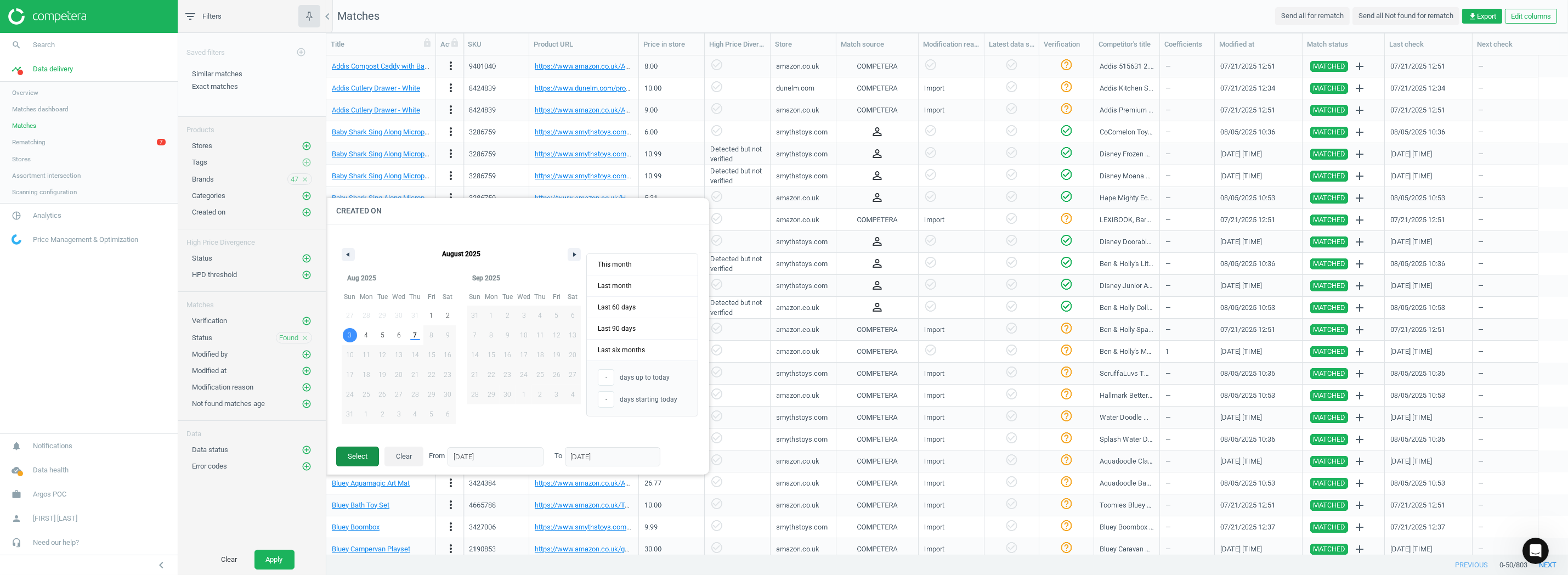 click on "Select" at bounding box center (358, 456) 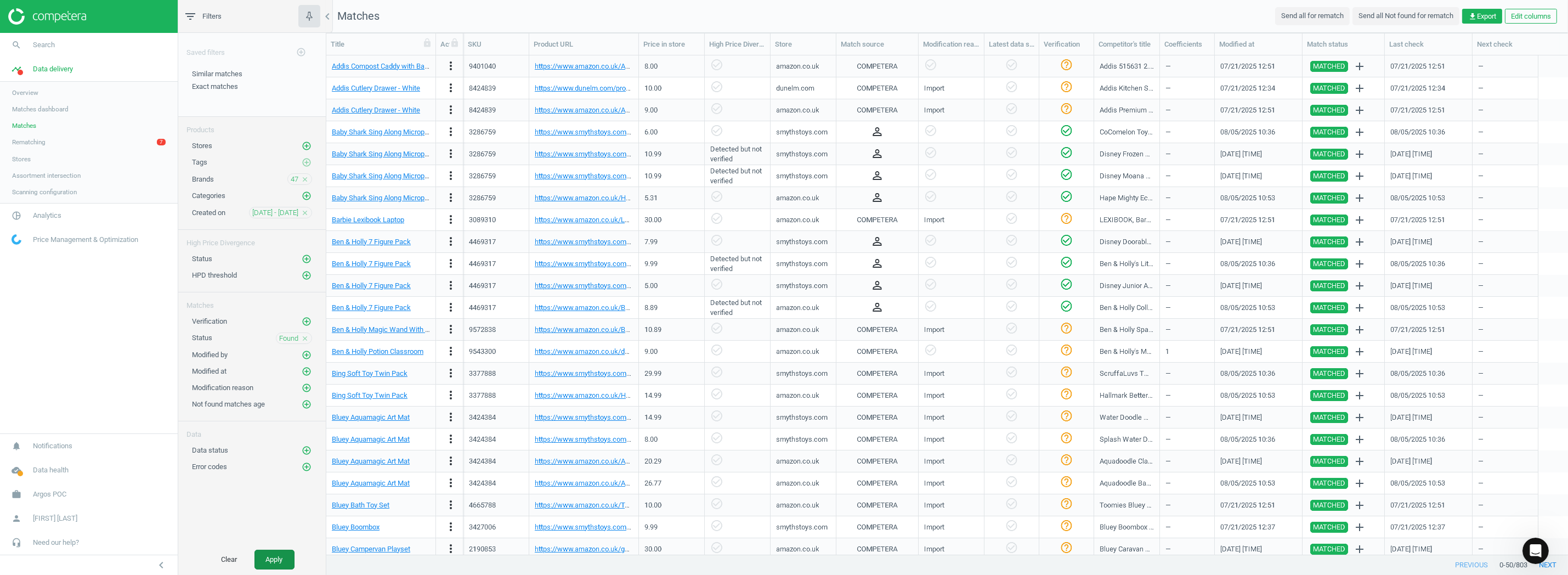 click on "Apply" at bounding box center [274, 560] 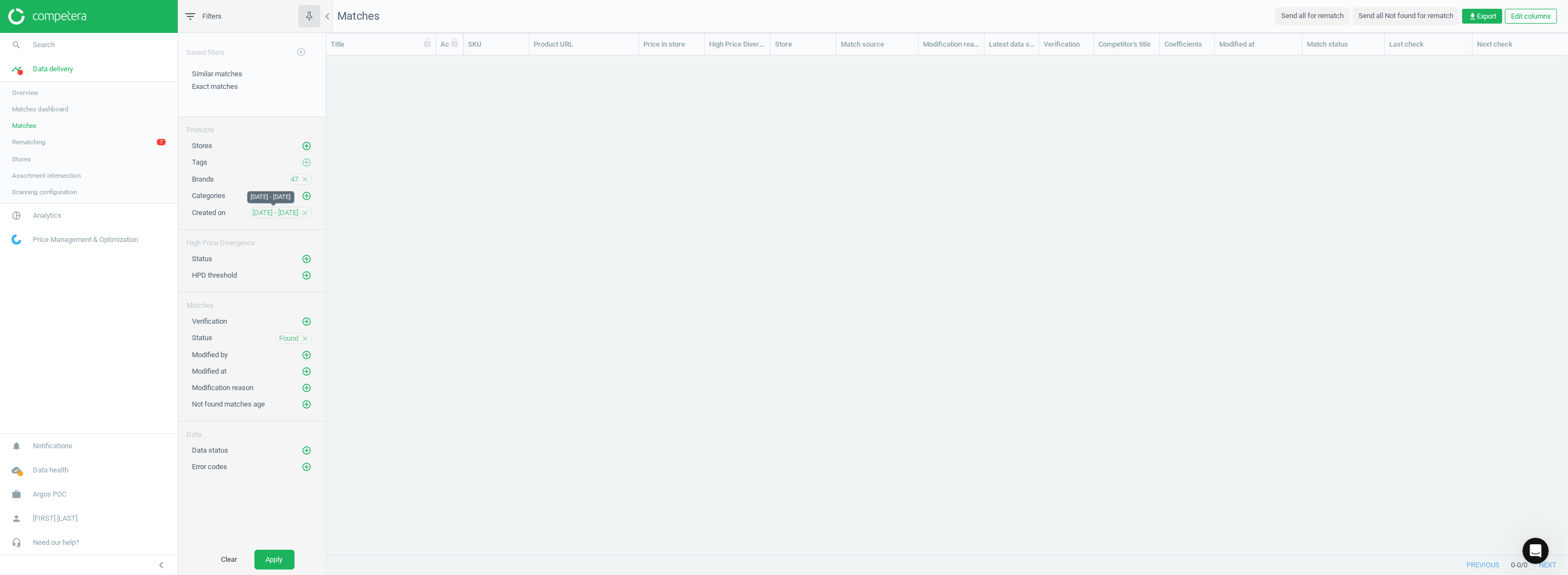 click on "[DATE] - [DATE]" at bounding box center [275, 213] 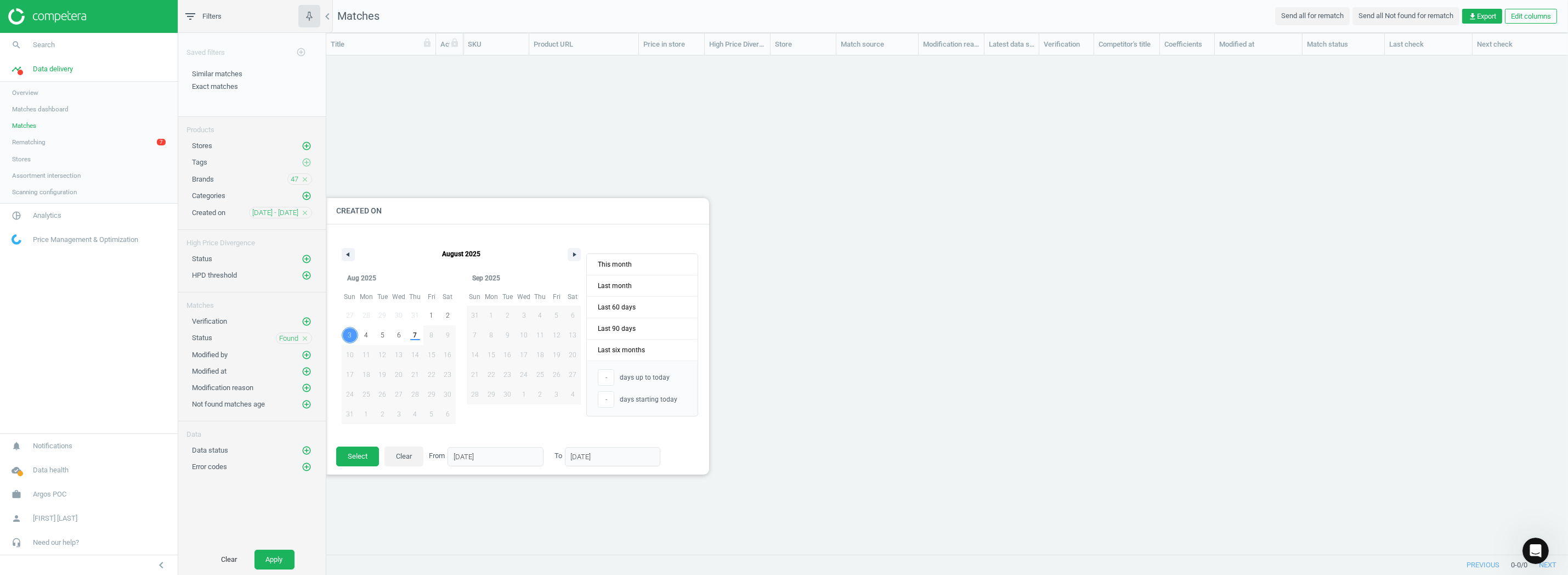 click on "3" at bounding box center (350, 335) 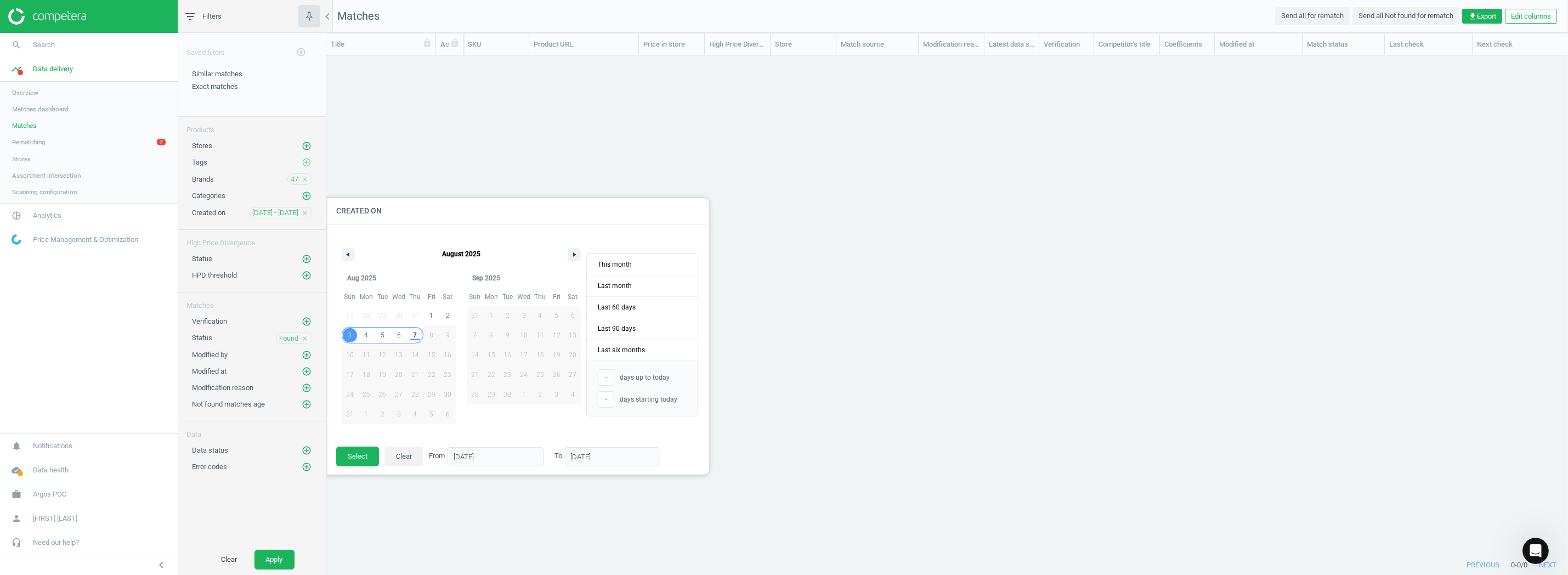 click on "7" at bounding box center [415, 335] 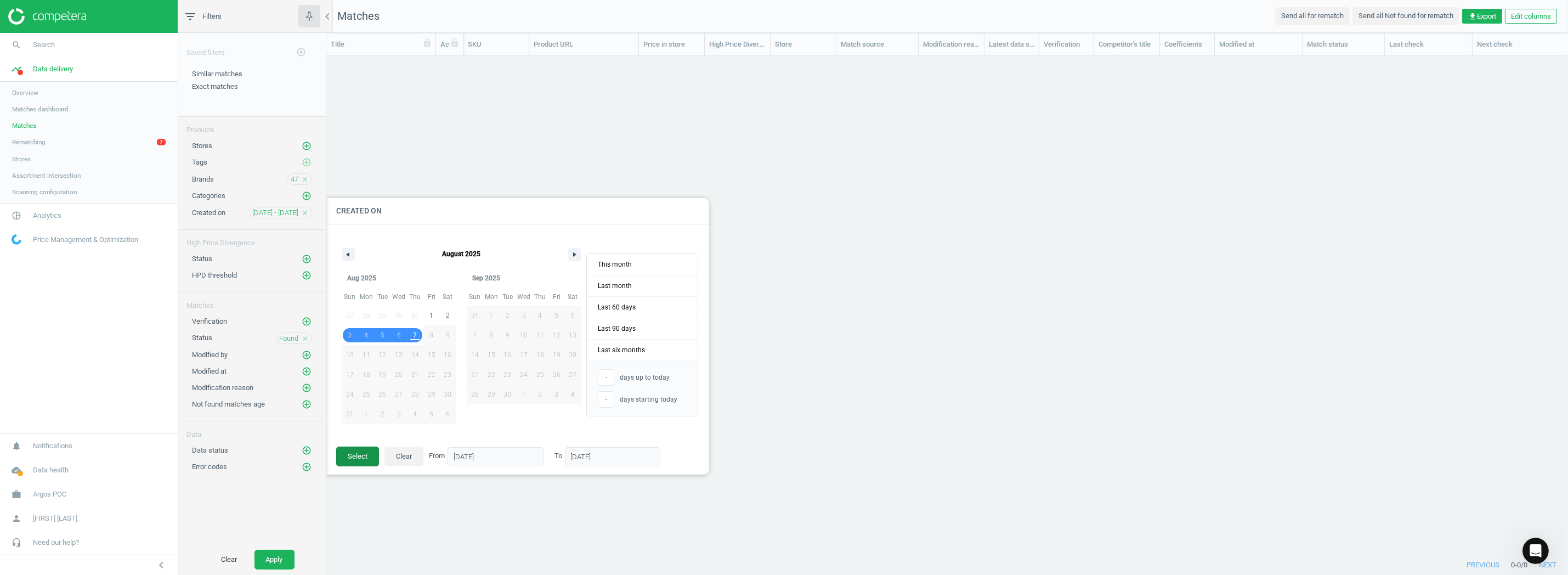 click on "Select" at bounding box center [358, 456] 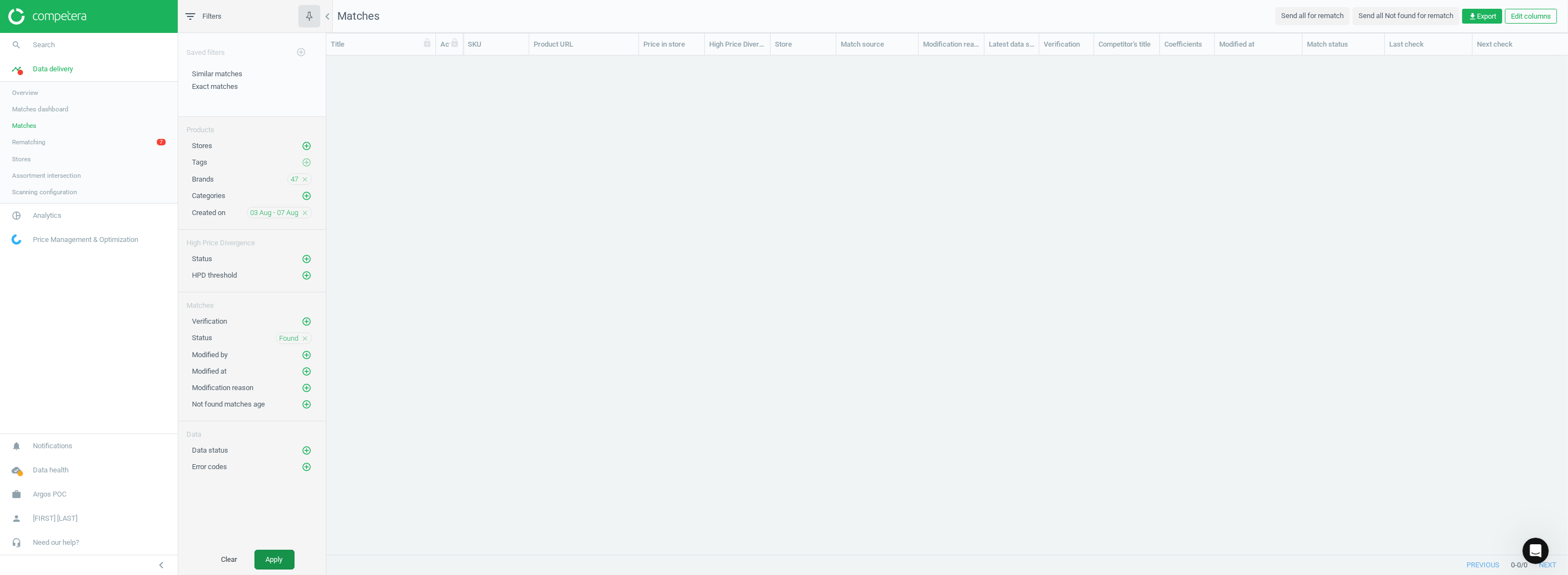 click on "Apply" at bounding box center [274, 560] 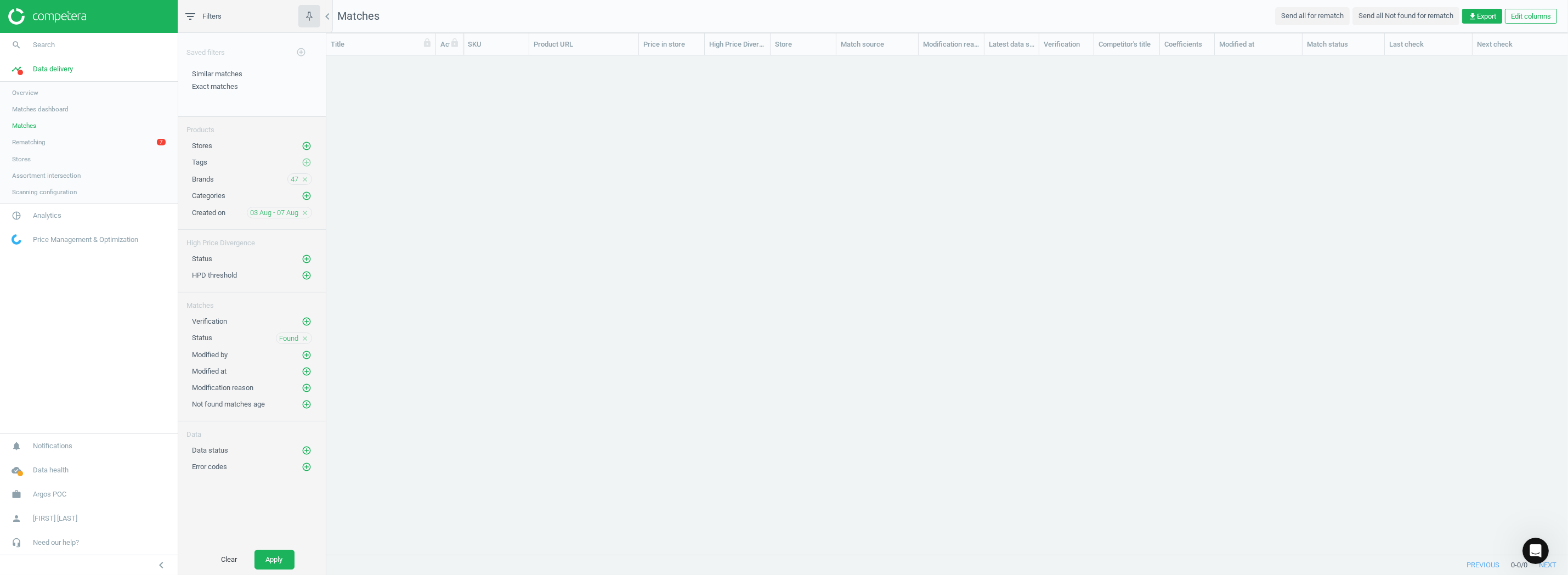 scroll, scrollTop: 8, scrollLeft: 8, axis: both 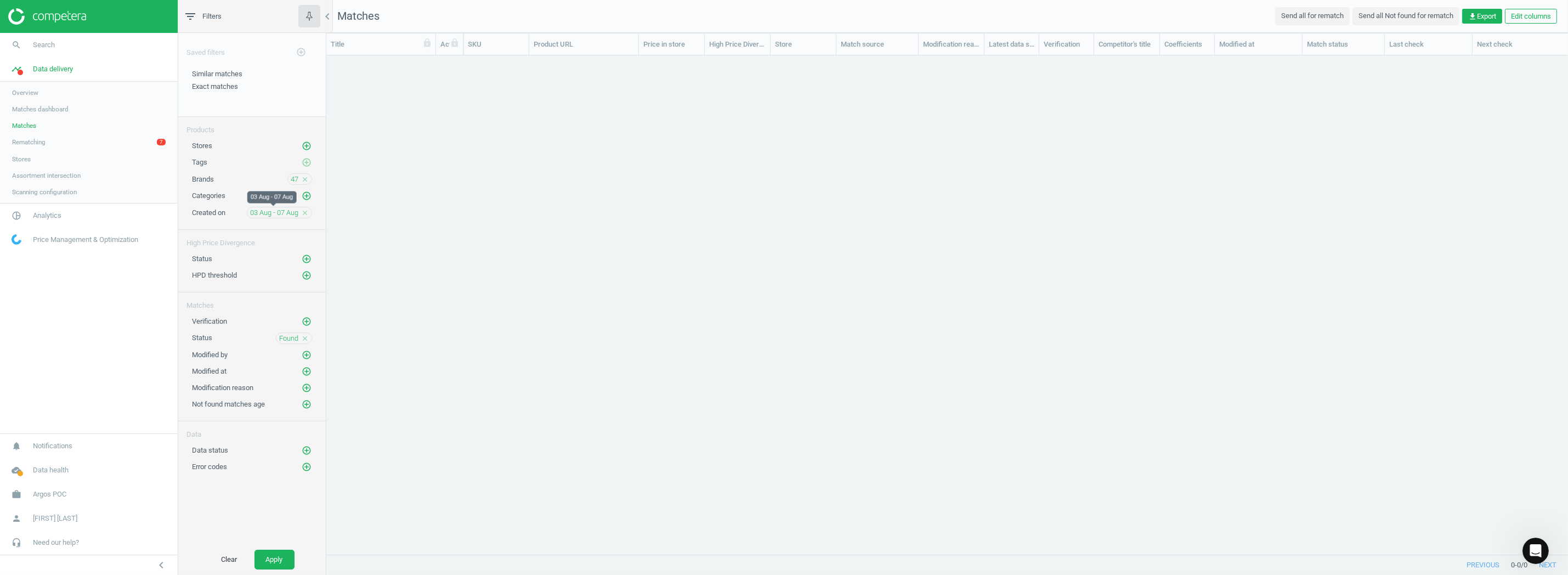 click on "03 Aug - 07 Aug" at bounding box center [274, 213] 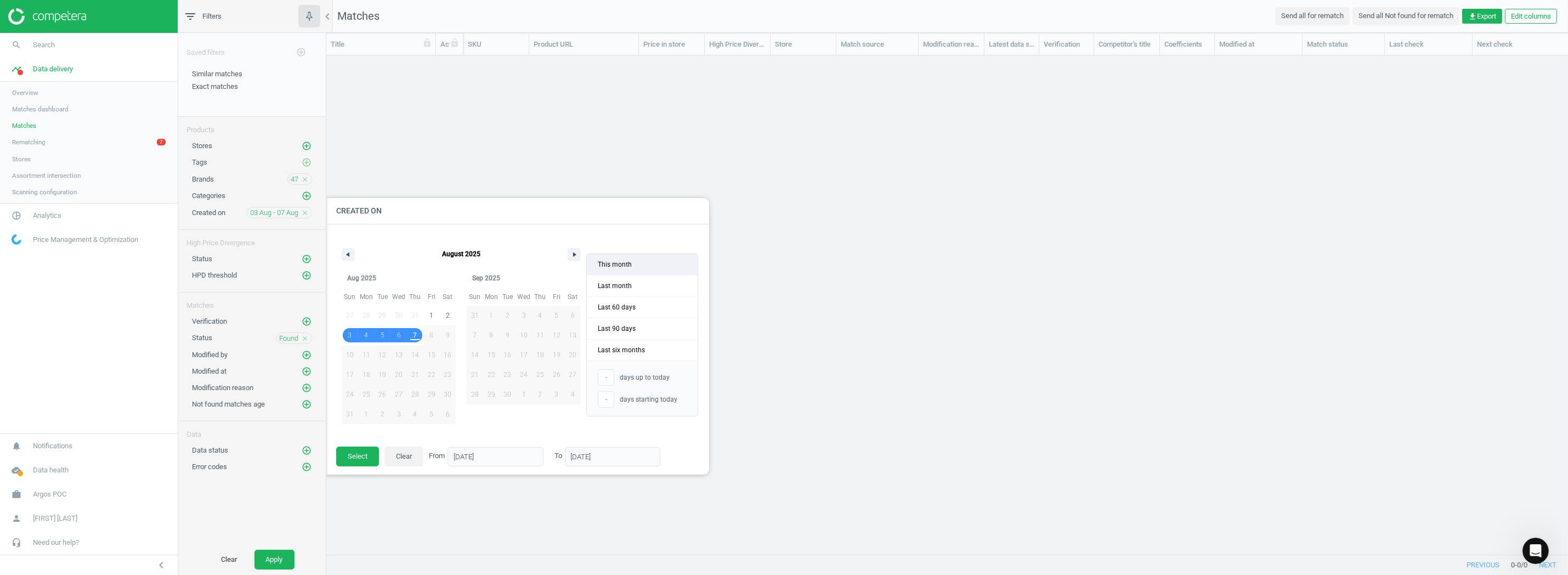 click on "This month" at bounding box center (642, 264) 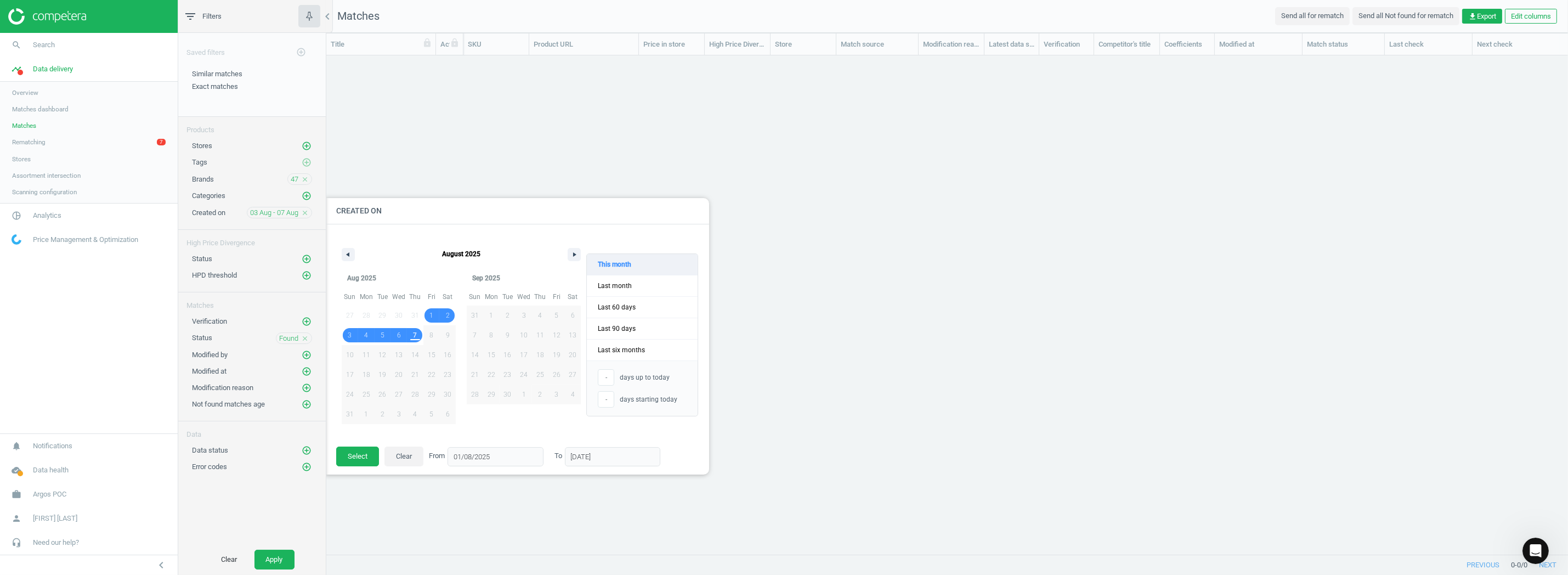 type on "01/08/2025" 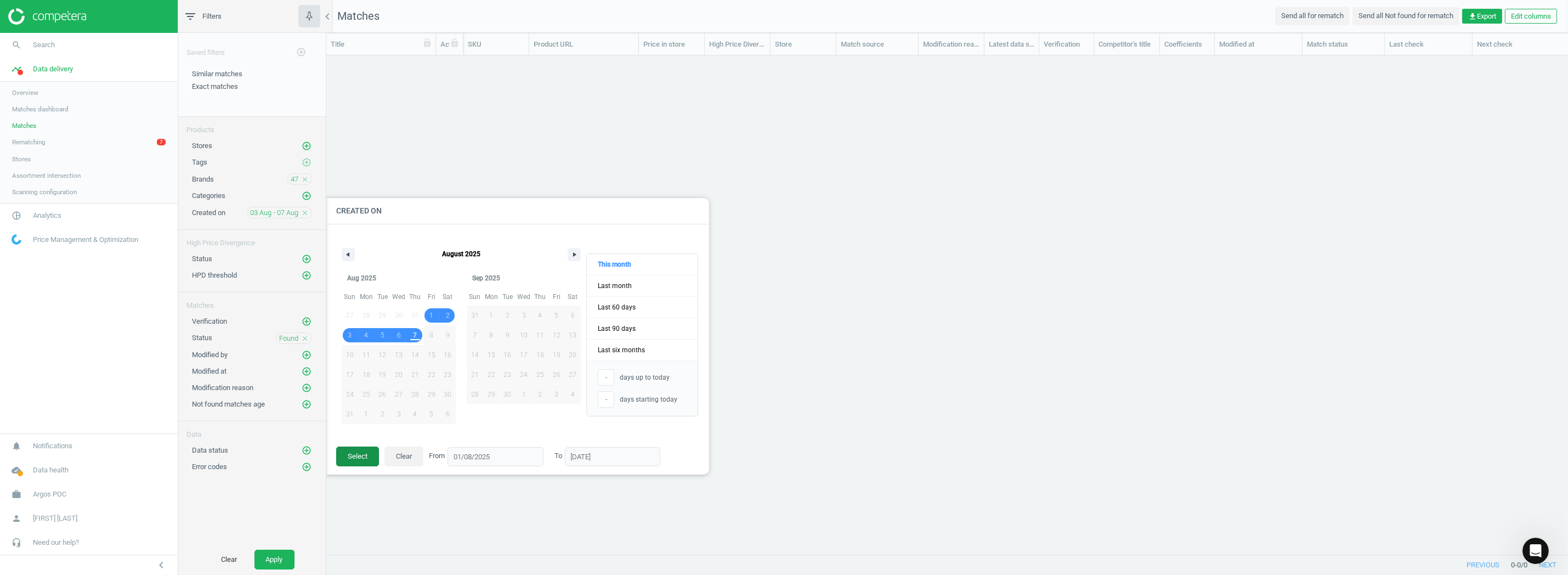 click on "Select" at bounding box center (358, 456) 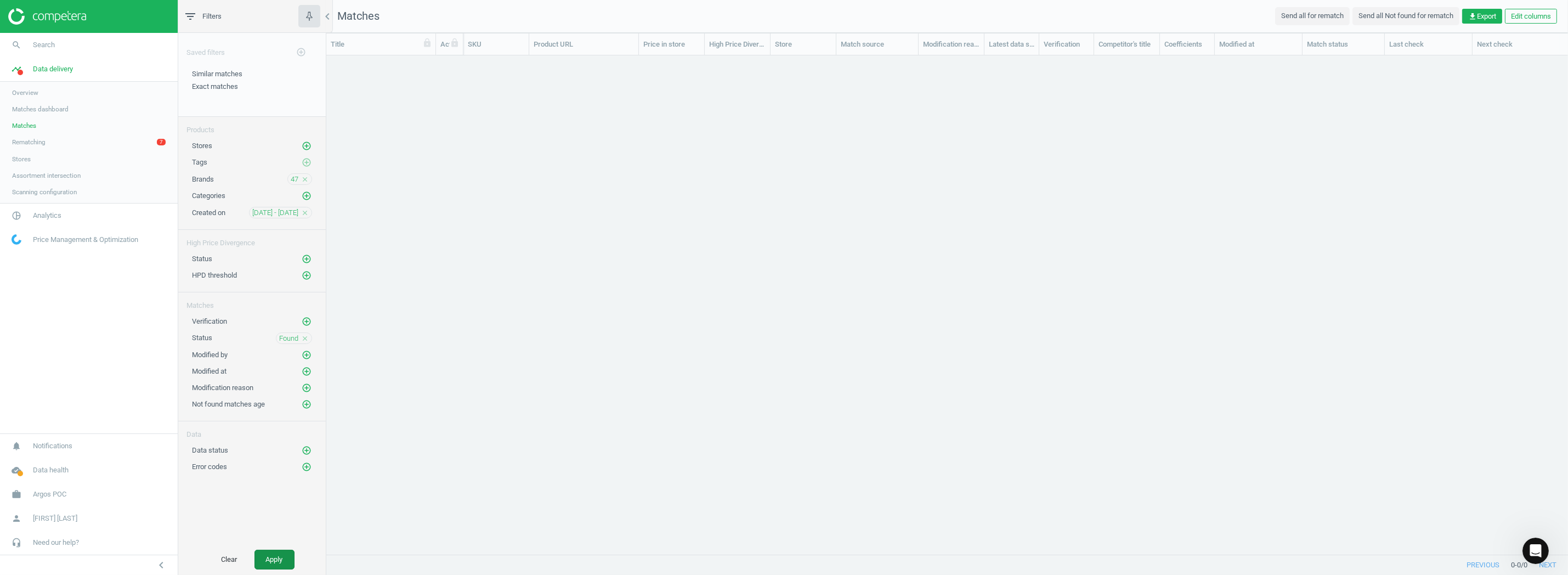 click on "Apply" at bounding box center [274, 560] 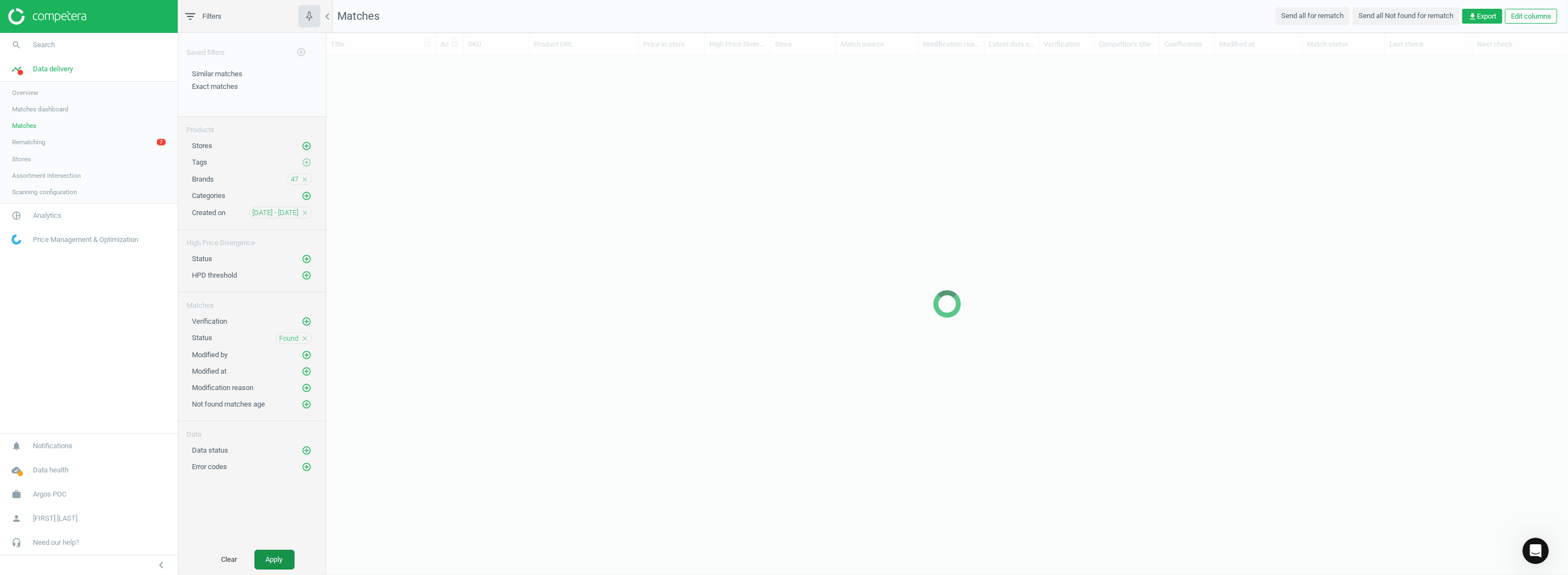 scroll, scrollTop: 491, scrollLeft: 1233, axis: both 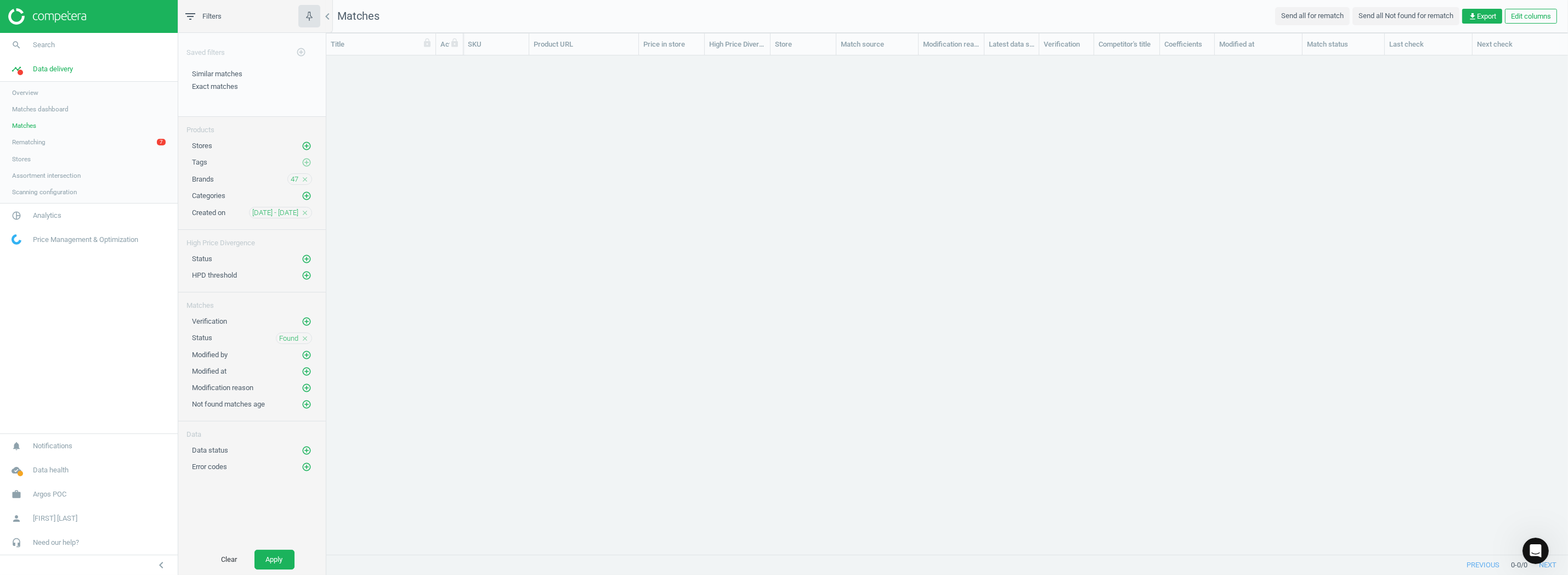 click on "close" at bounding box center (305, 213) 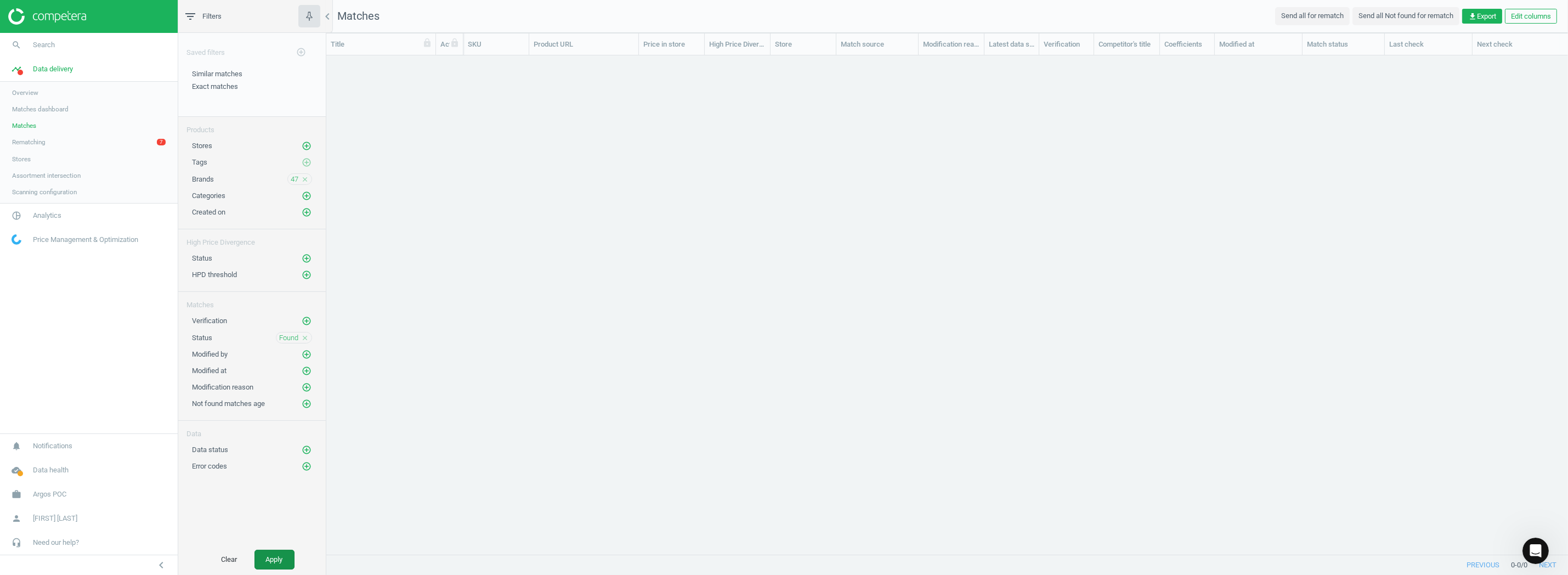 click on "Apply" at bounding box center [274, 560] 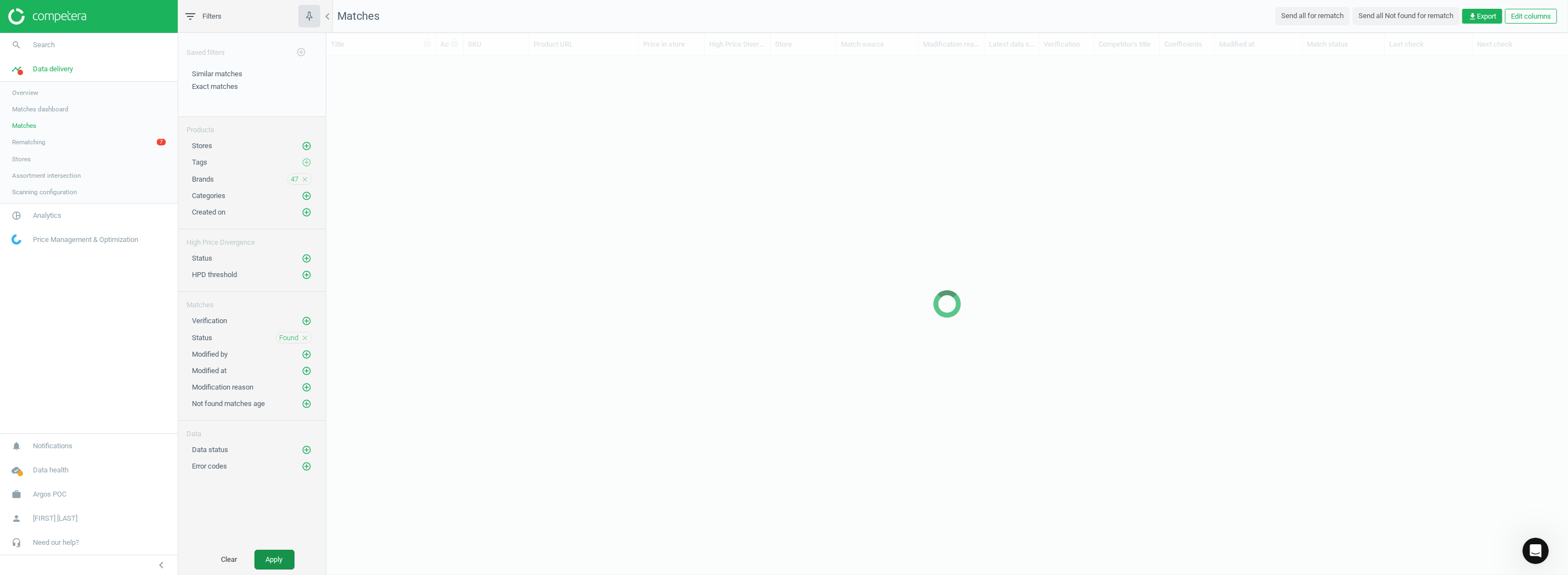 scroll, scrollTop: 491, scrollLeft: 1233, axis: both 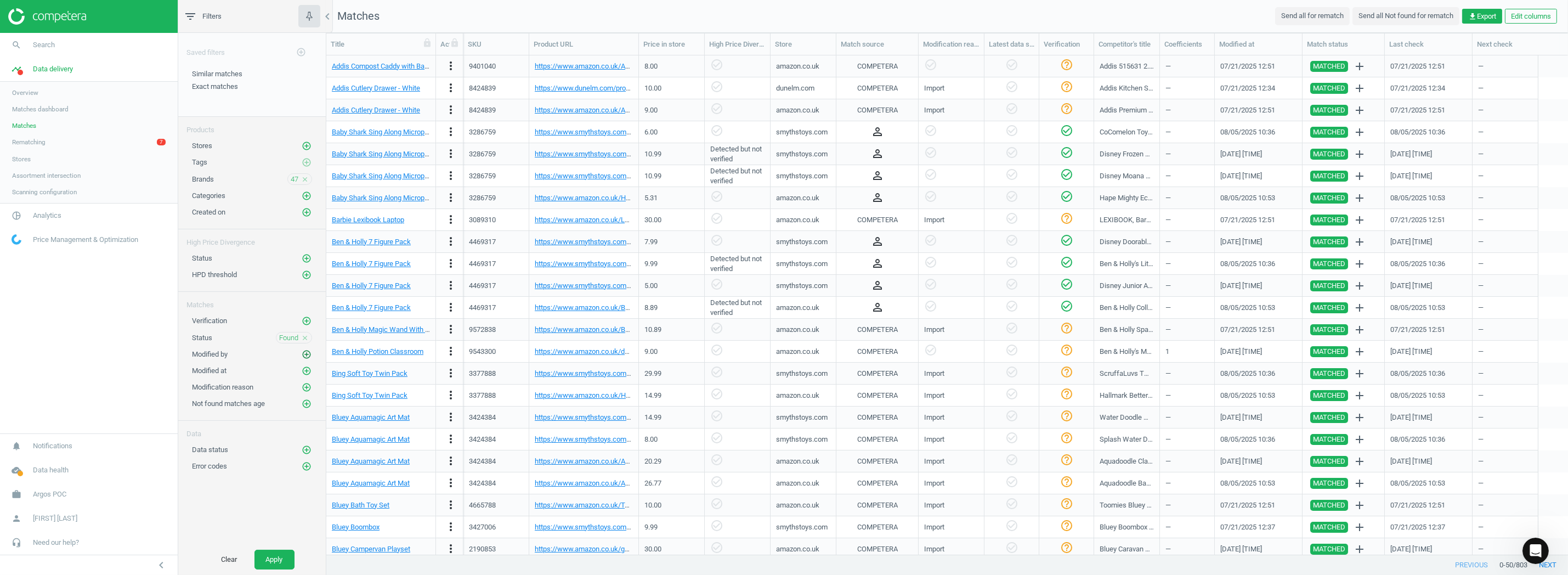 click on "add_circle_outline" at bounding box center [307, 354] 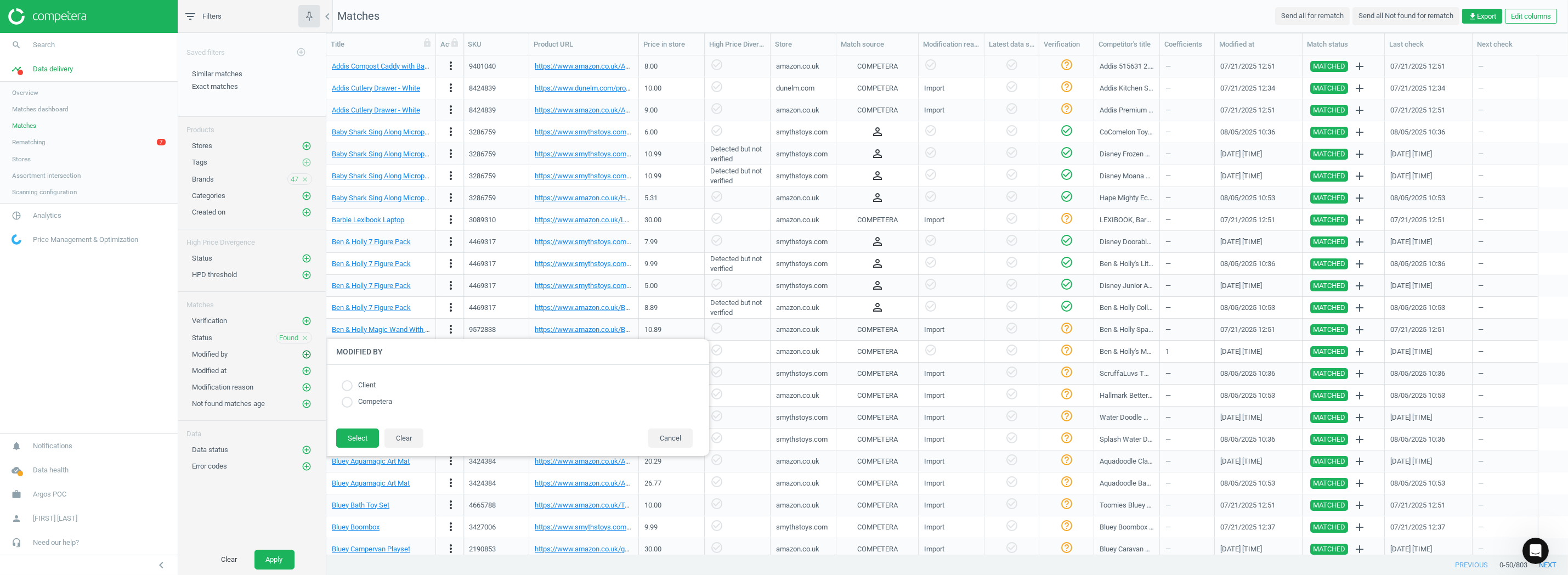 click on "add_circle_outline" at bounding box center (307, 354) 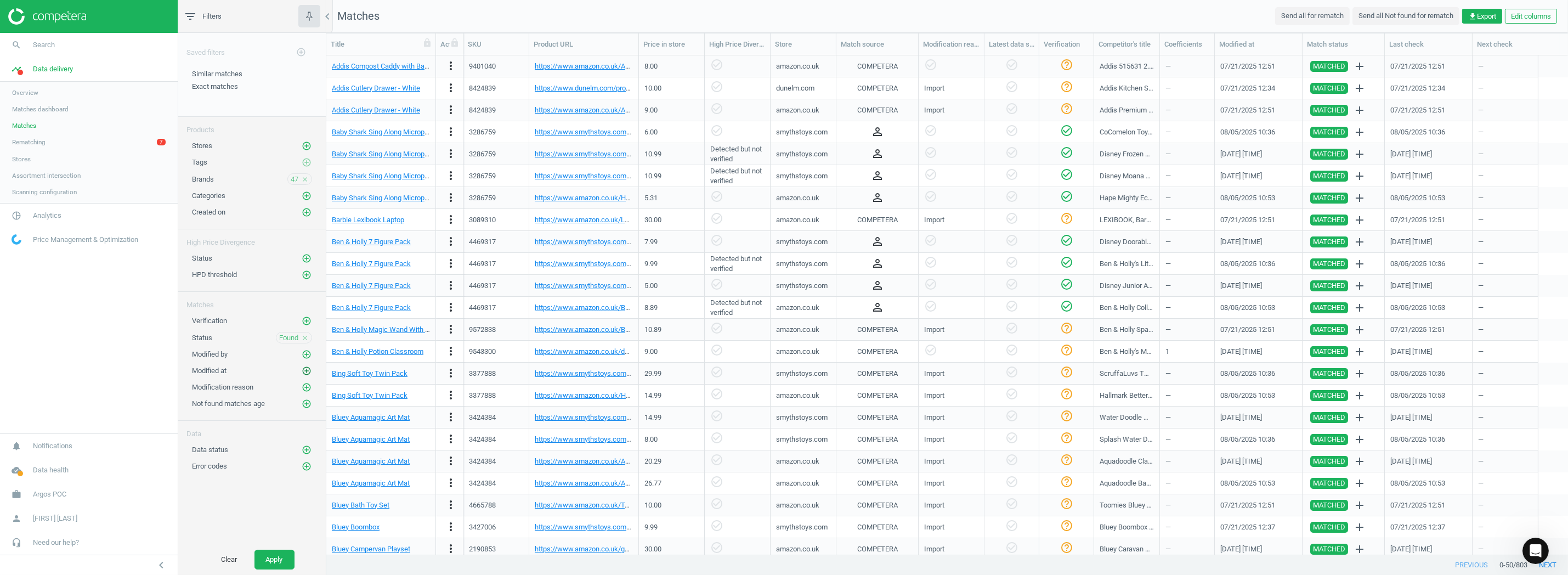 click on "add_circle_outline" at bounding box center [307, 371] 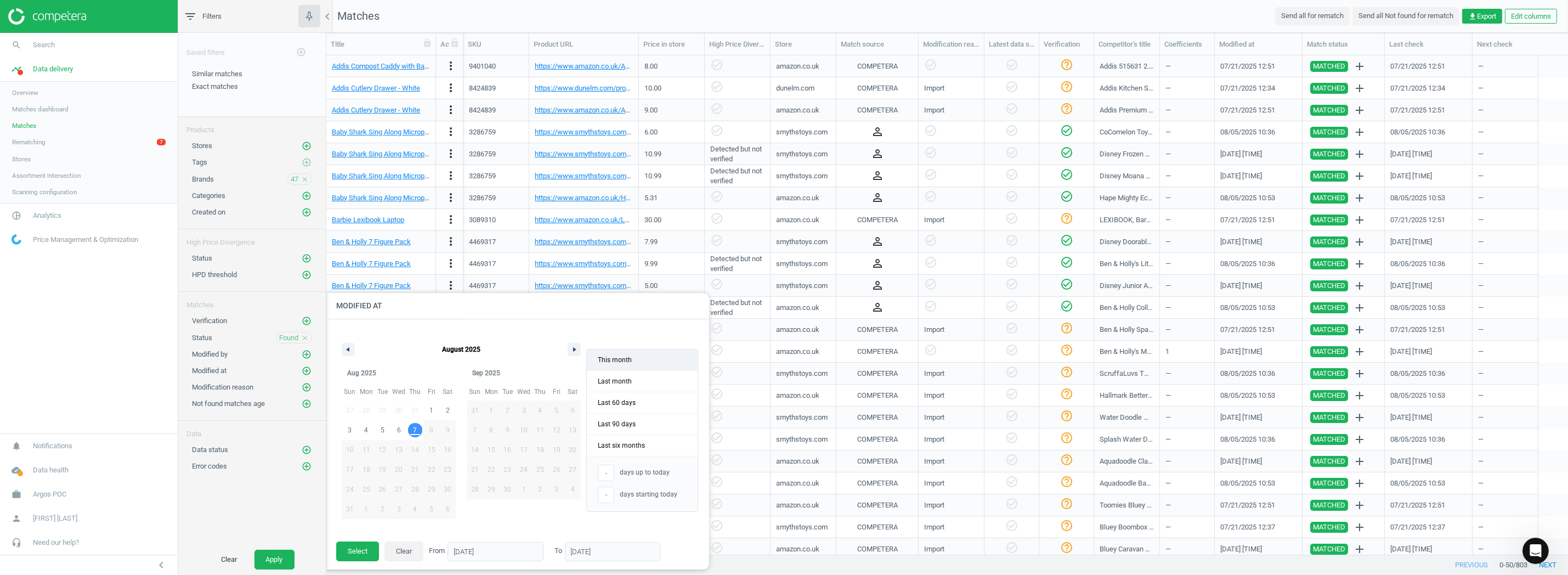 click on "This month" at bounding box center [642, 360] 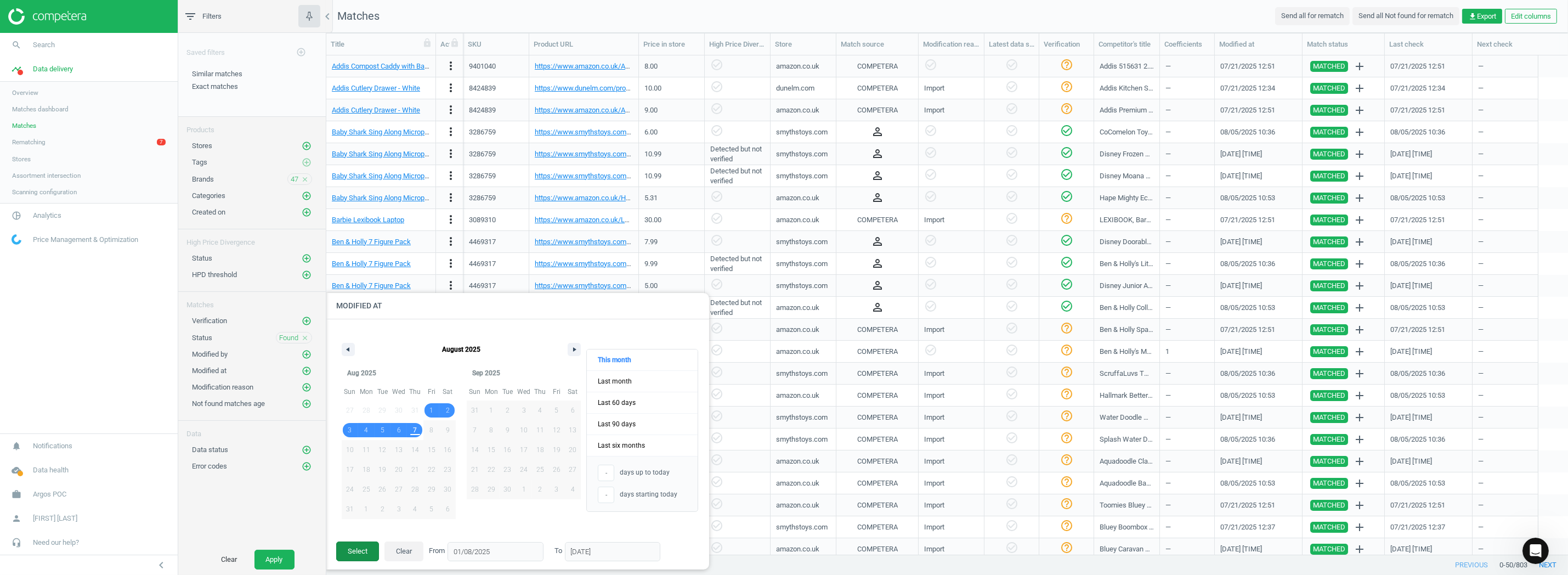 click on "Select" at bounding box center (358, 551) 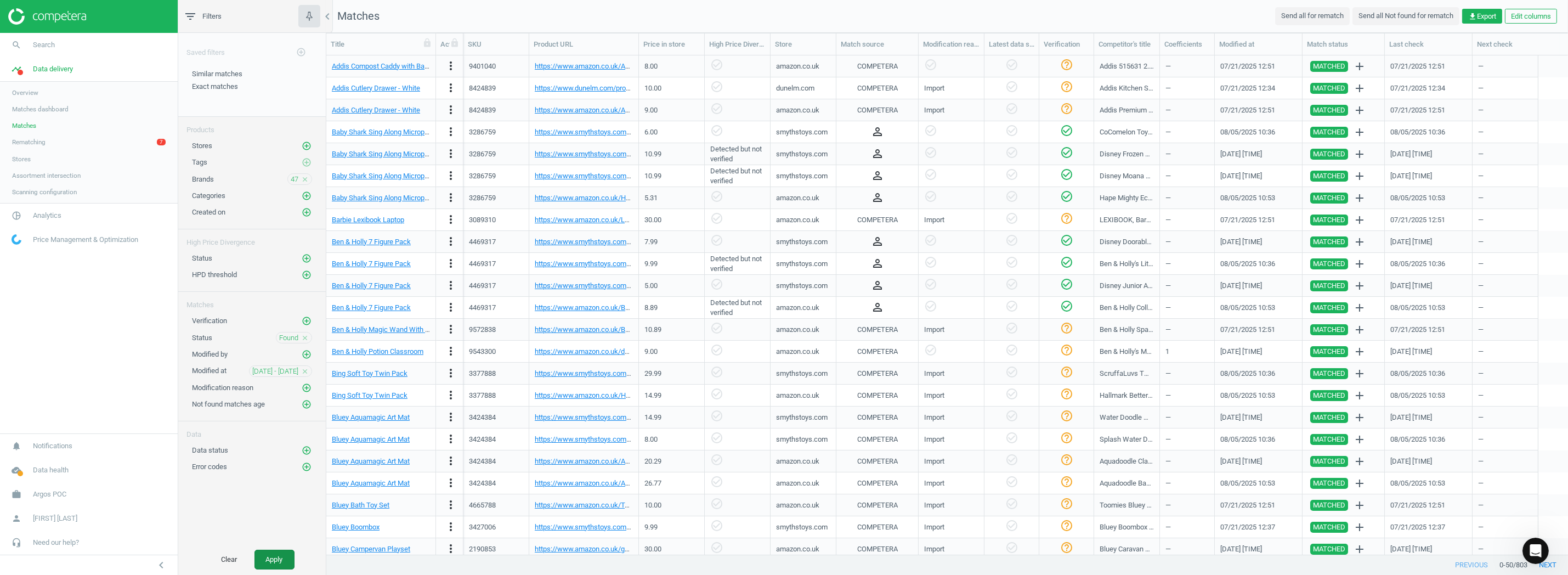 click on "Apply" at bounding box center [274, 560] 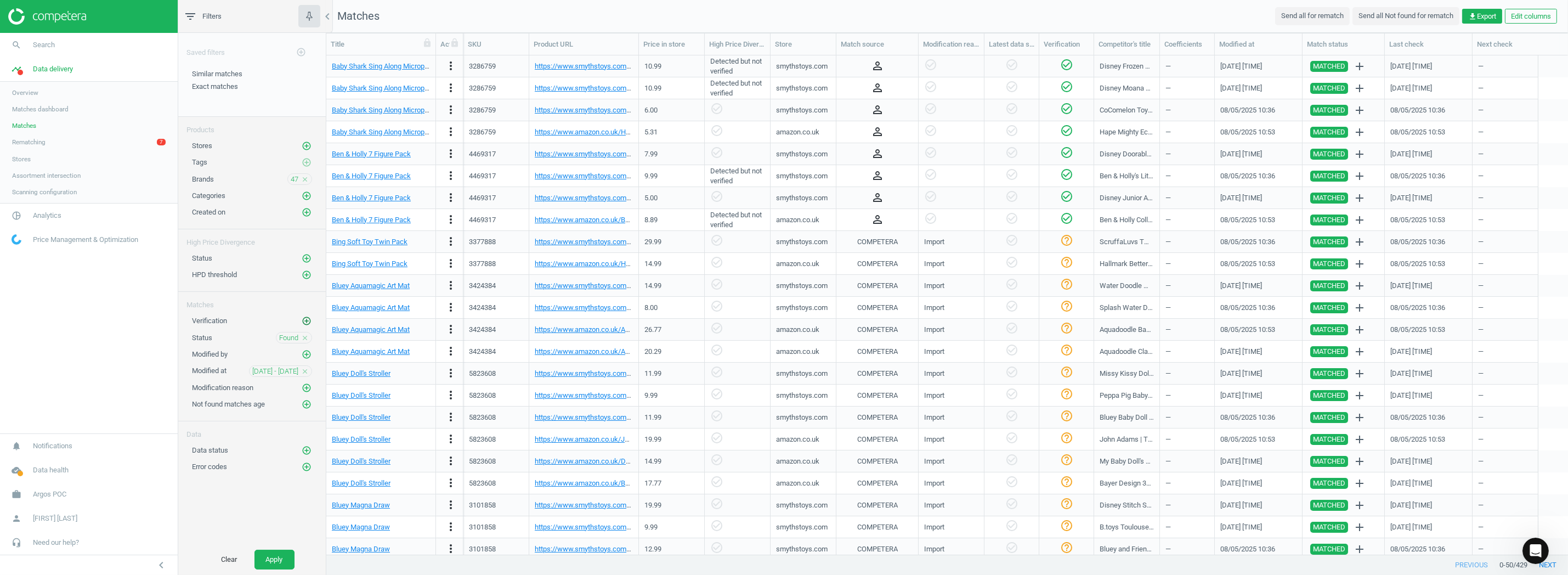 click on "add_circle_outline" at bounding box center [307, 321] 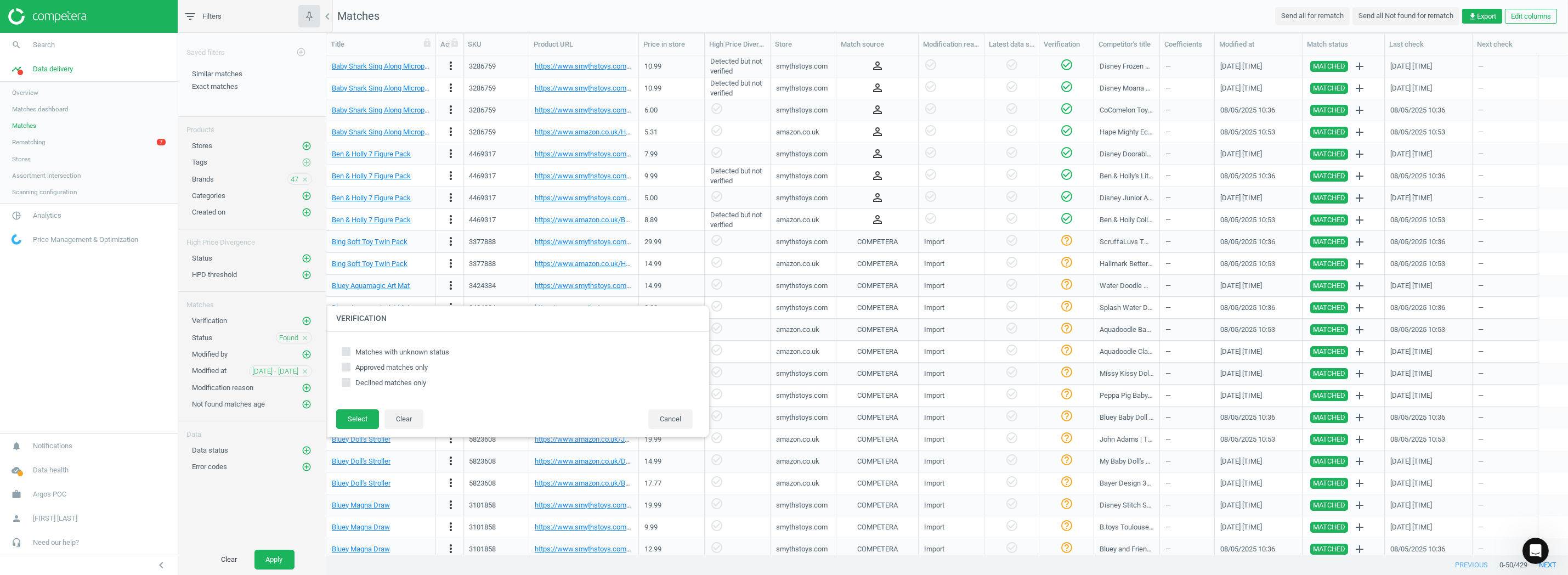 click on "Matches with unknown status" at bounding box center [517, 352] 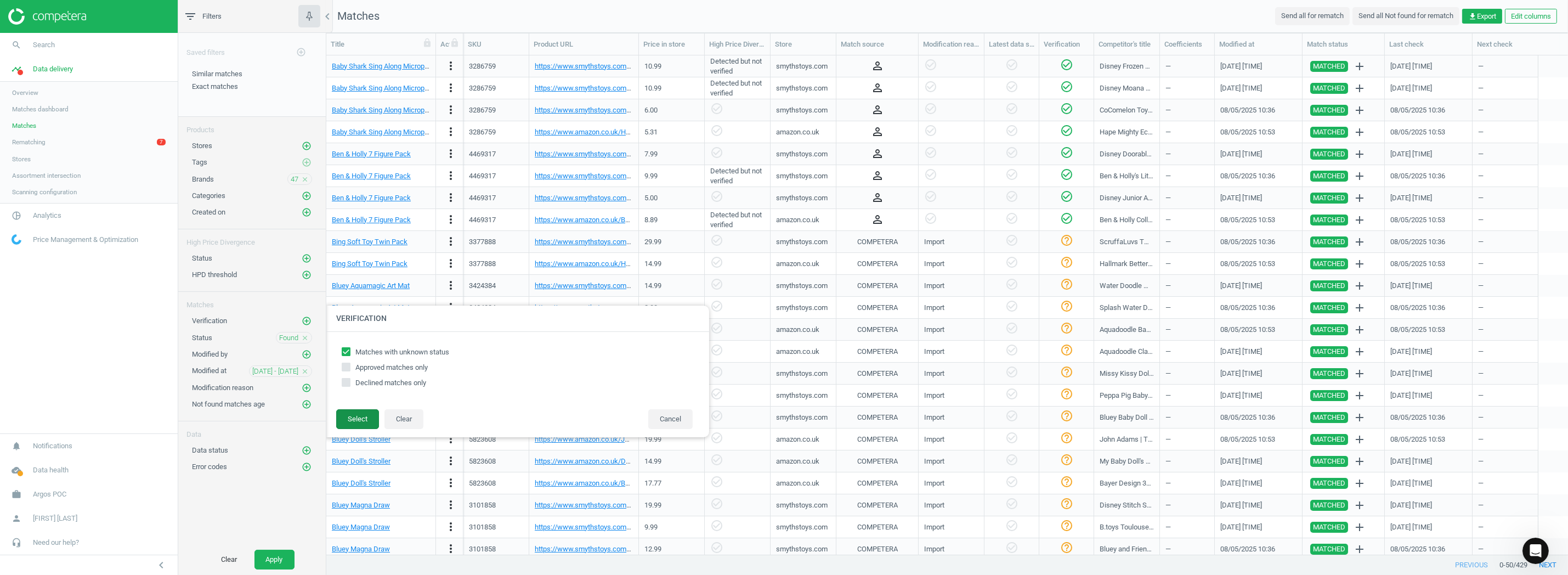 click on "Select" at bounding box center (358, 419) 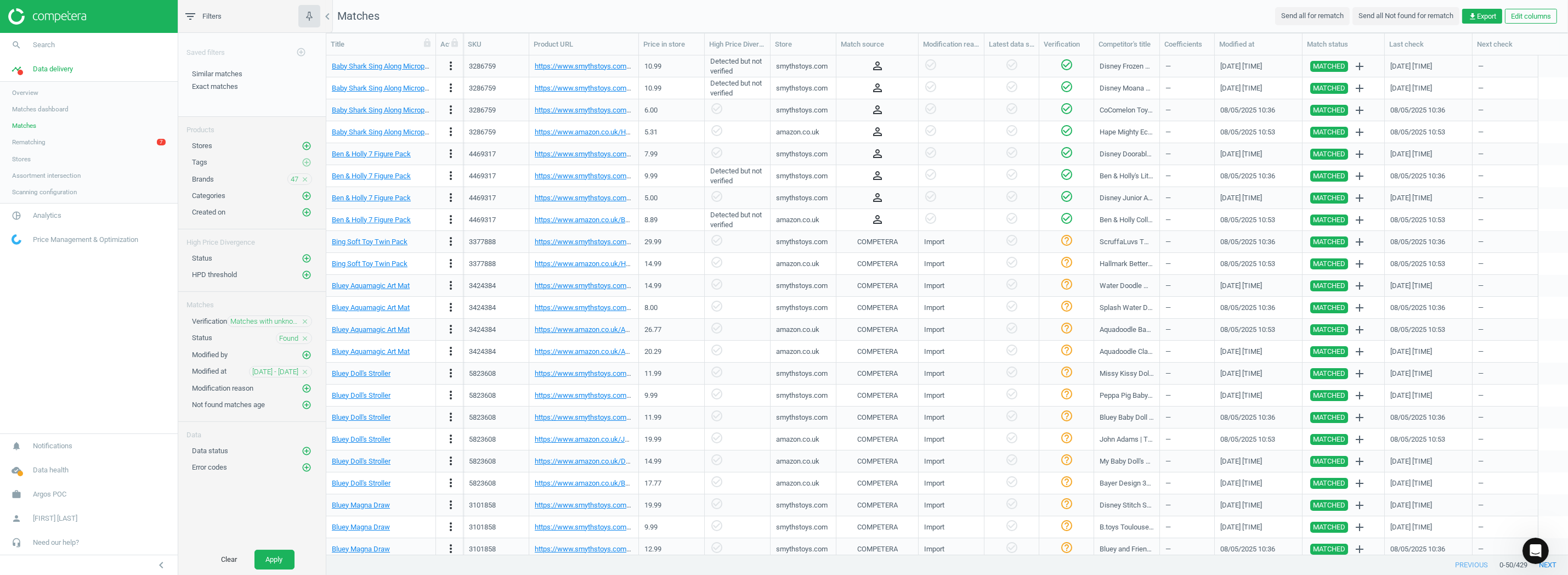 scroll, scrollTop: 8, scrollLeft: 8, axis: both 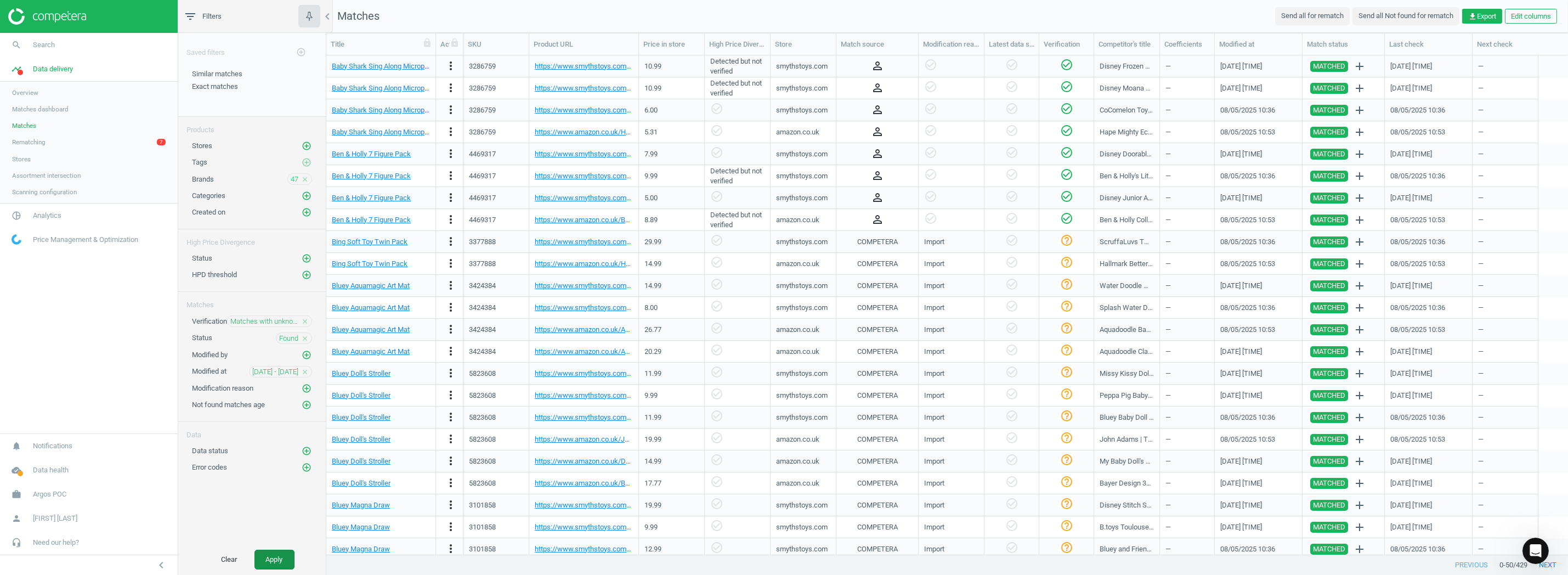 click on "Apply" at bounding box center [274, 560] 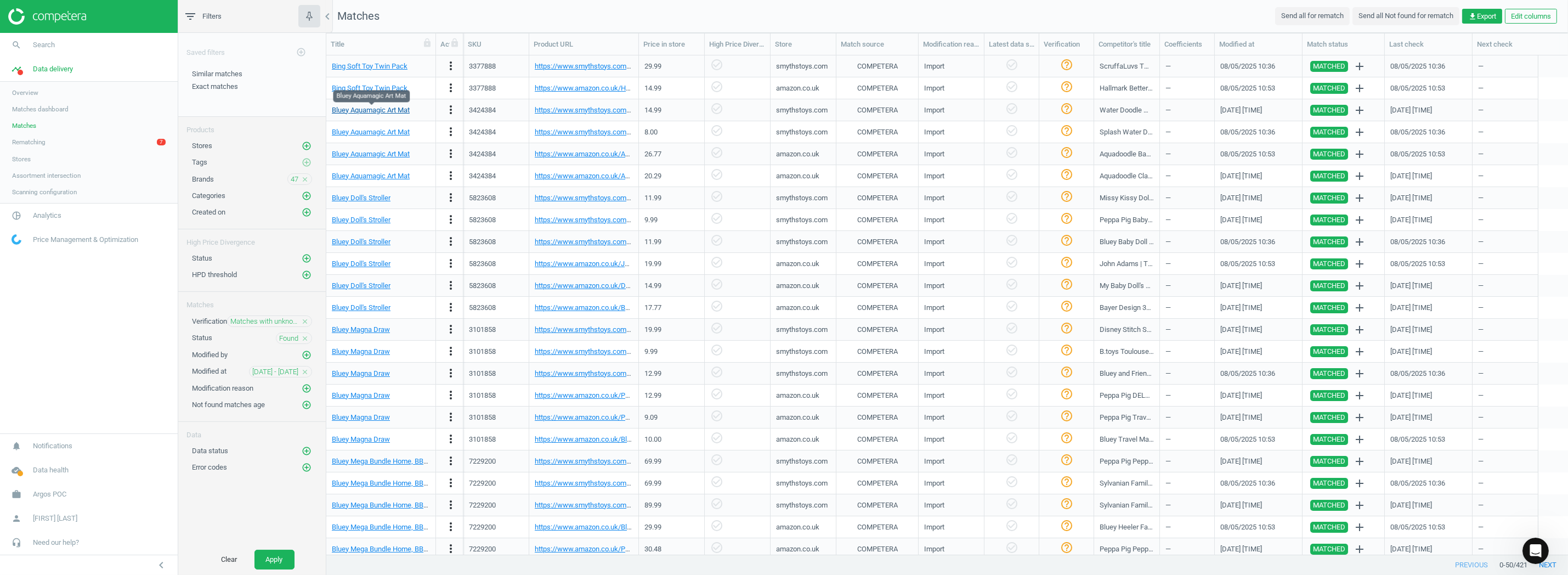 click on "Bluey Aquamagic Art Mat" at bounding box center [371, 110] 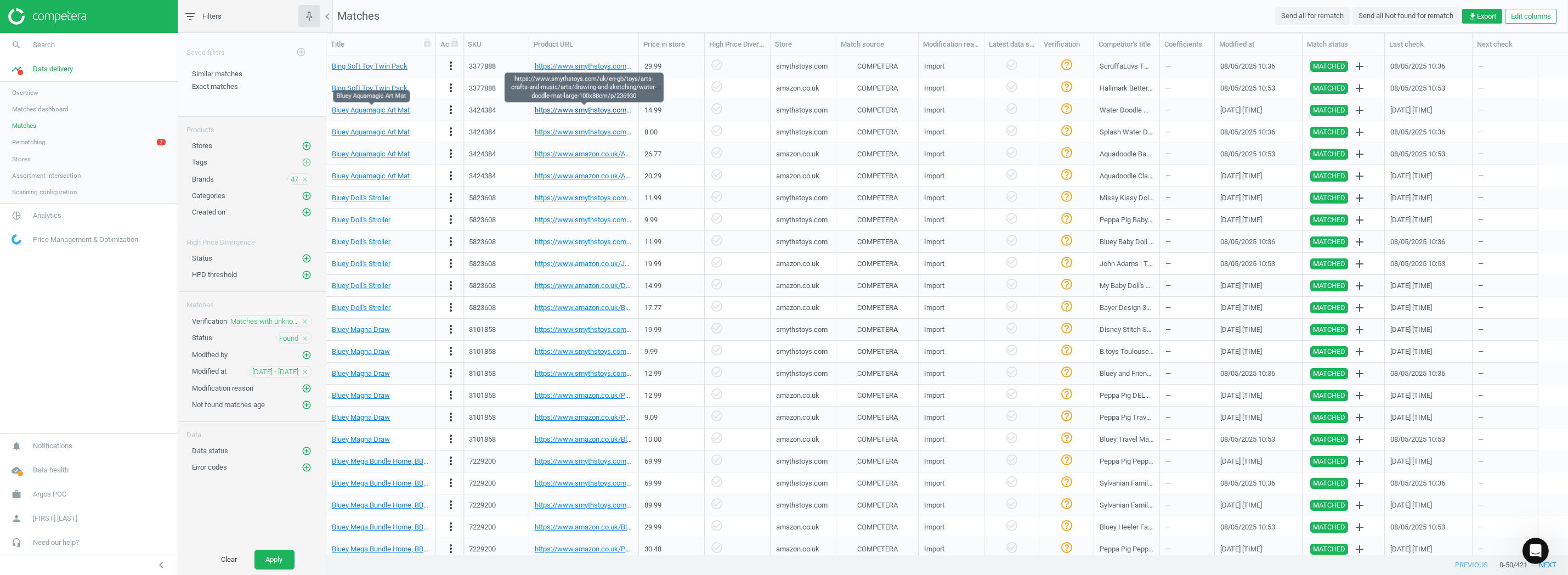 click on "https://www.smythstoys.com/uk/en-gb/toys/arts-crafts-and-music/arts/drawing-and-sketching/water-doodle-mat-large-100x88cm/p/236930" at bounding box center (755, 110) 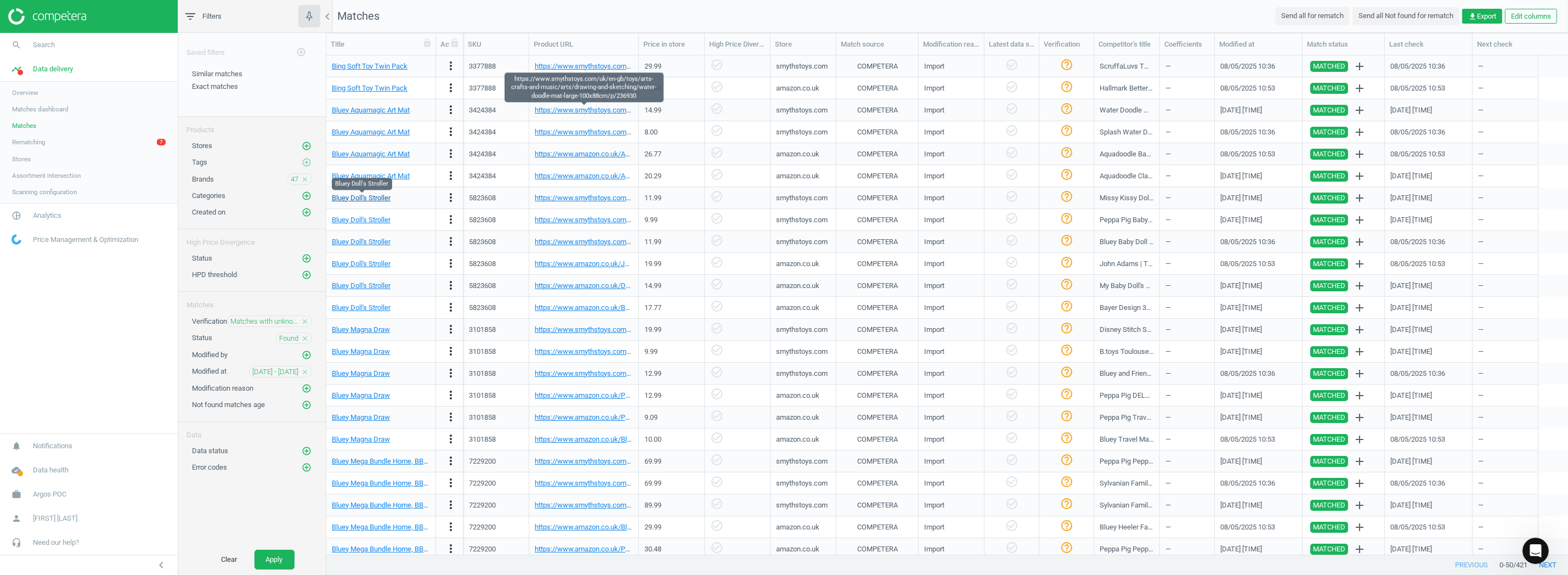 click on "Bluey Doll's Stroller" at bounding box center [361, 198] 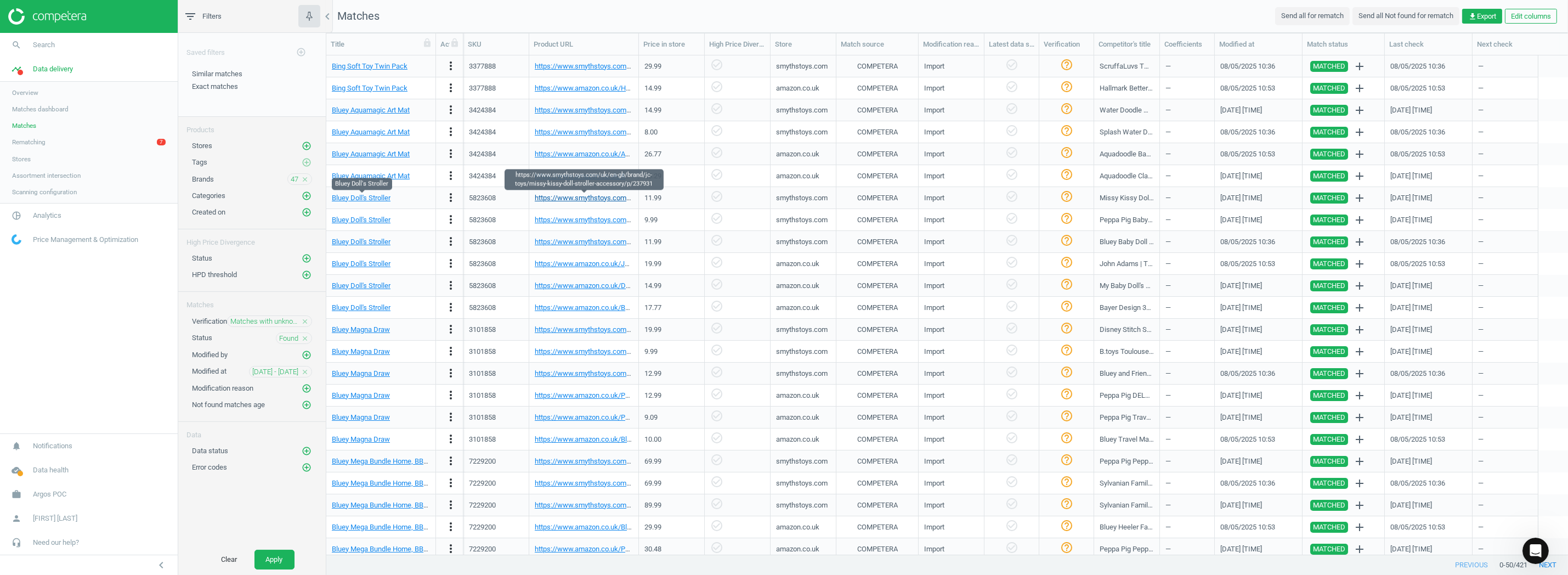 click on "https://www.smythstoys.com/uk/en-gb/brand/jc-toys/missy-kissy-doll-stroller-accessory/p/237931" at bounding box center [689, 198] 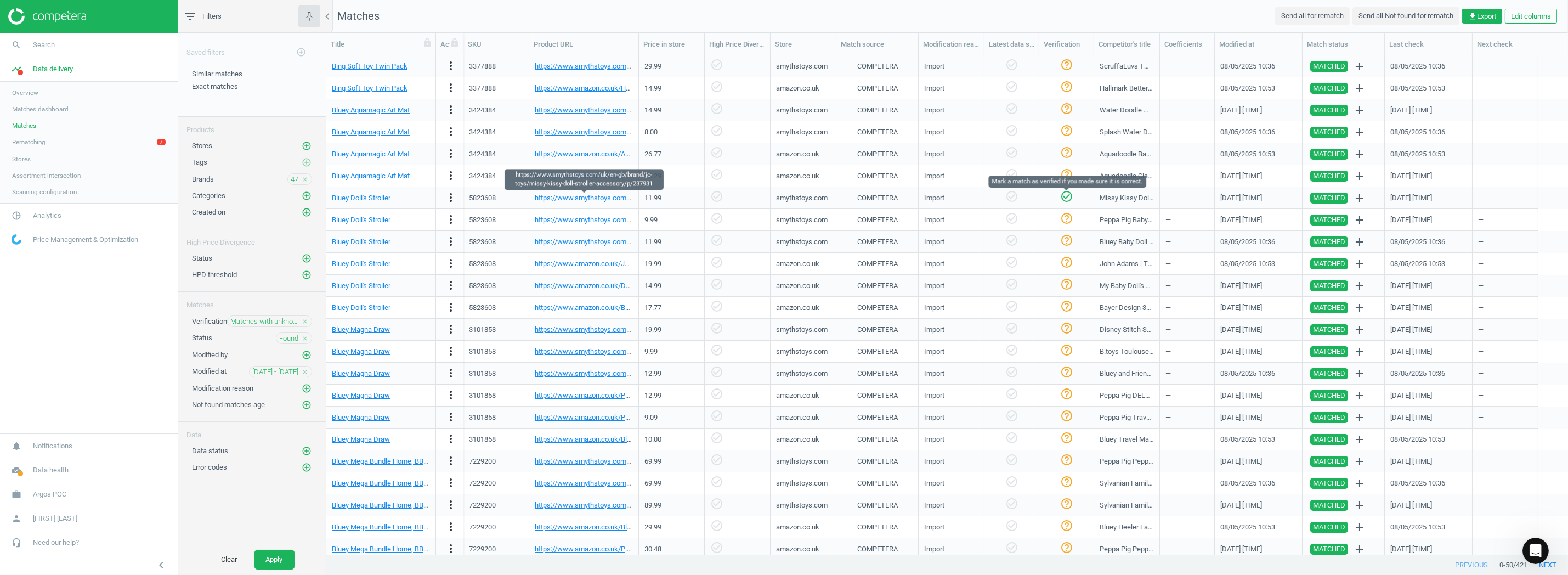 click on "check_circle_outline" at bounding box center [1067, 196] 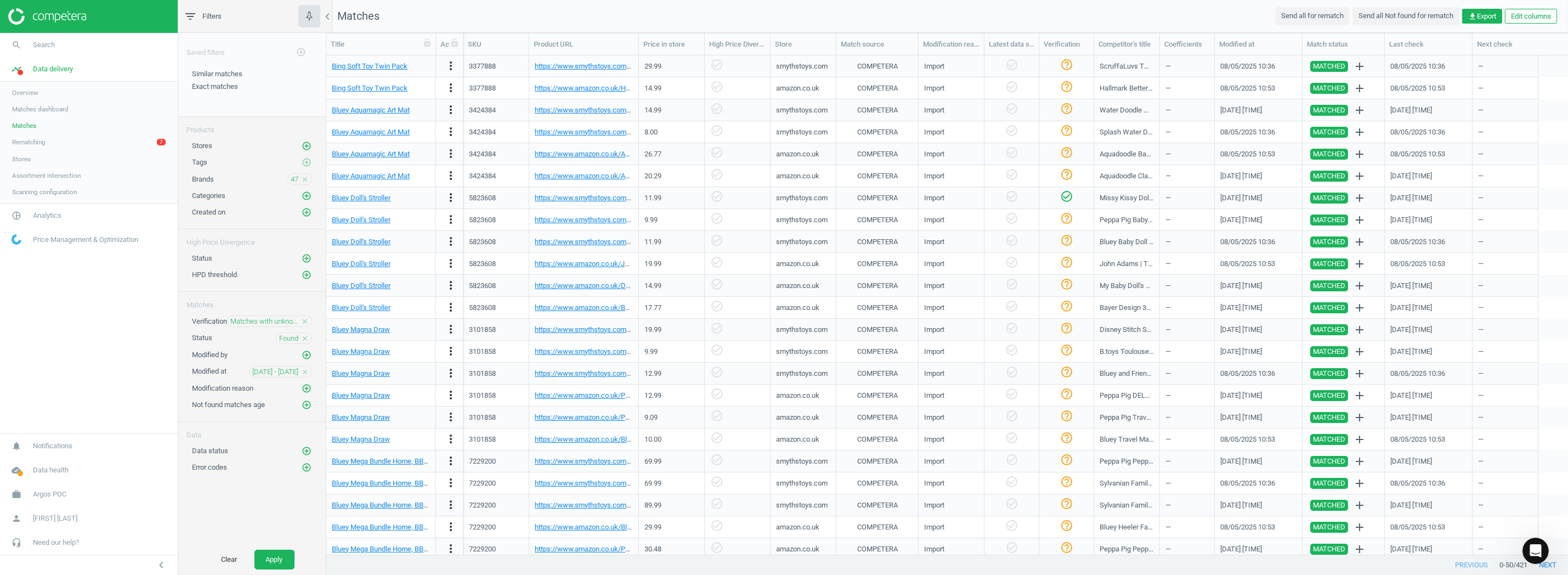 click on "https://www.smythstoys.com/uk/en-gb/toys/pre-school-and-electronic-learning/peppa-pig/peppa-pig-baby-doll-stroller/p/176080" at bounding box center (584, 219) 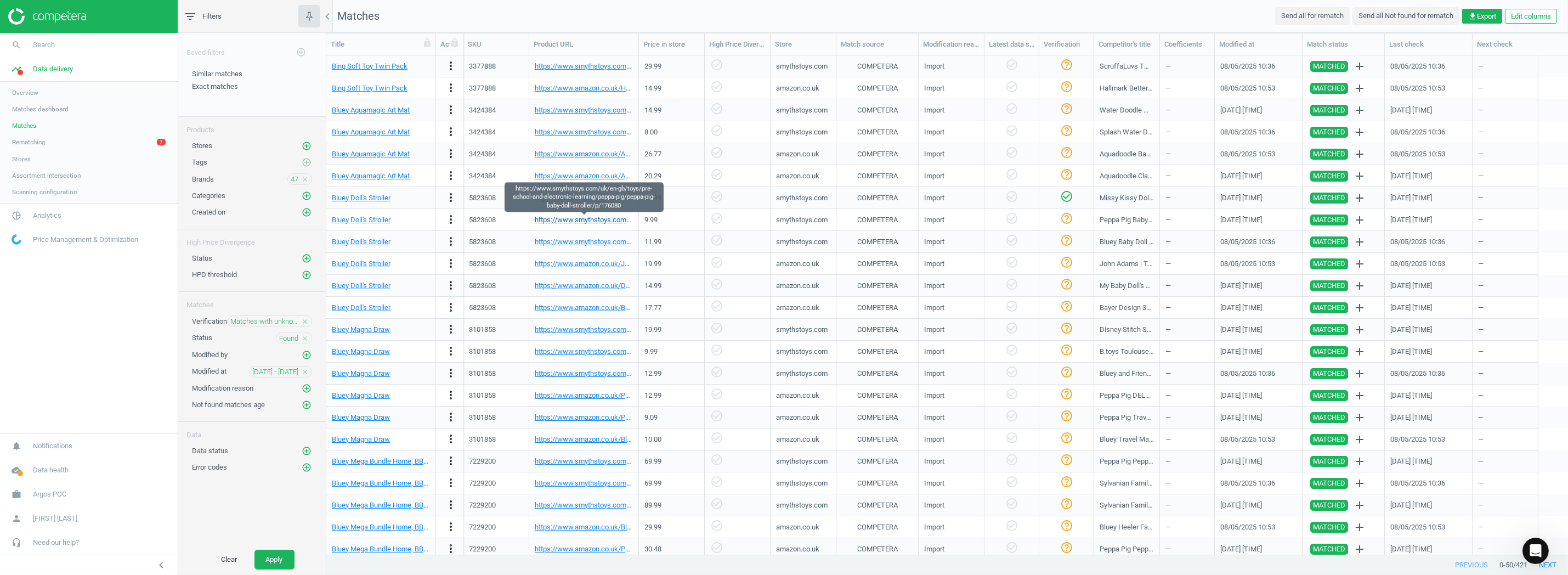 click on "https://www.smythstoys.com/uk/en-gb/toys/pre-school-and-electronic-learning/peppa-pig/peppa-pig-baby-doll-stroller/p/176080" at bounding box center (735, 219) 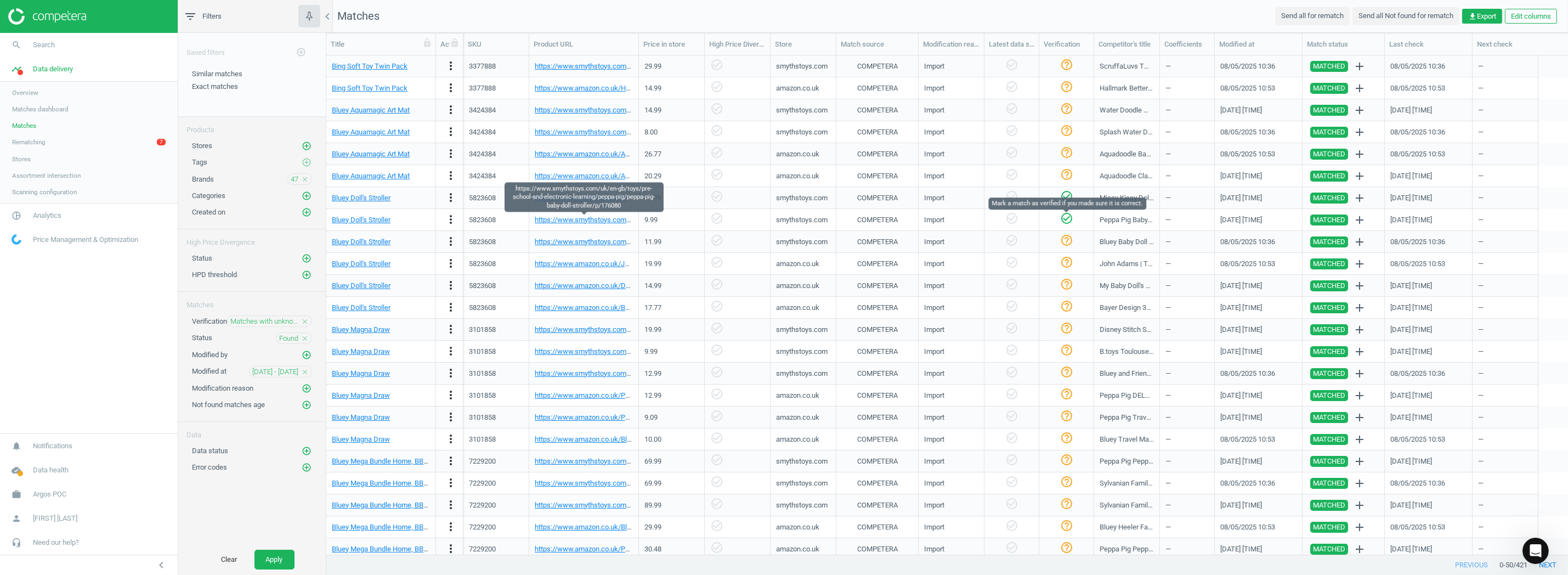 click on "check_circle_outline" at bounding box center (1067, 218) 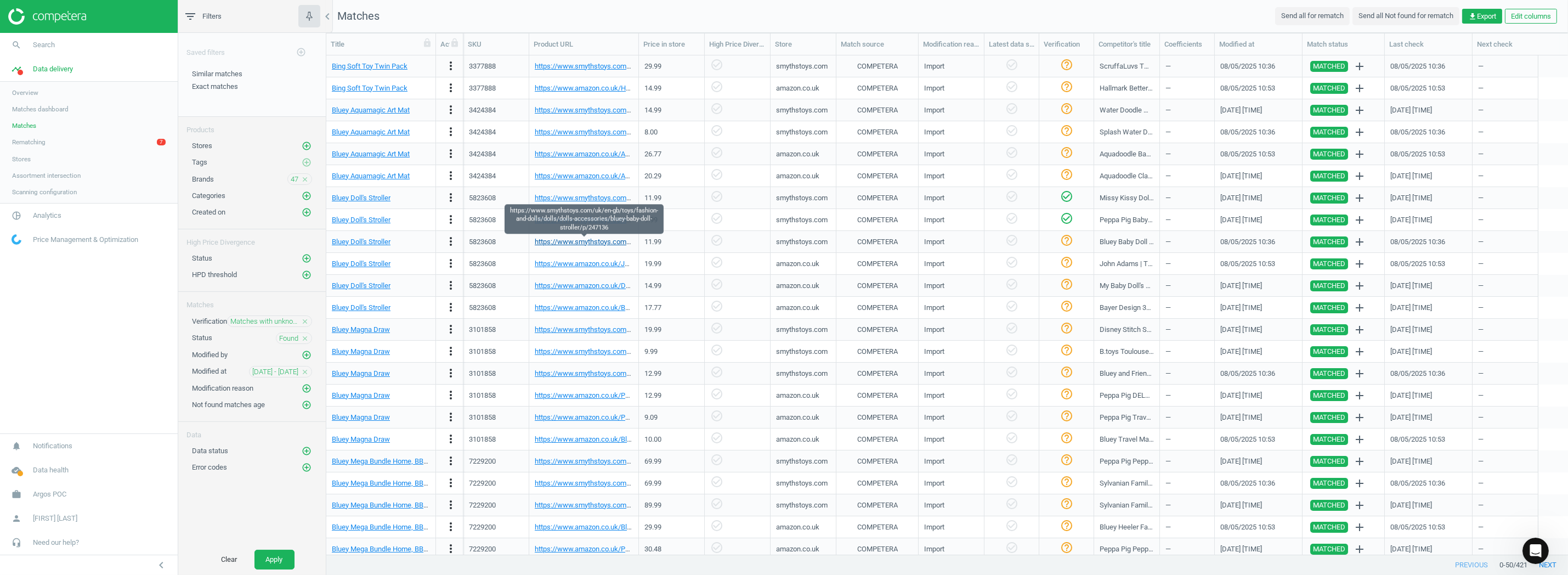 click on "https://www.smythstoys.com/uk/en-gb/toys/fashion-and-dolls/dolls/dolls-accessories/bluey-baby-doll-stroller/p/247136" at bounding box center (723, 241) 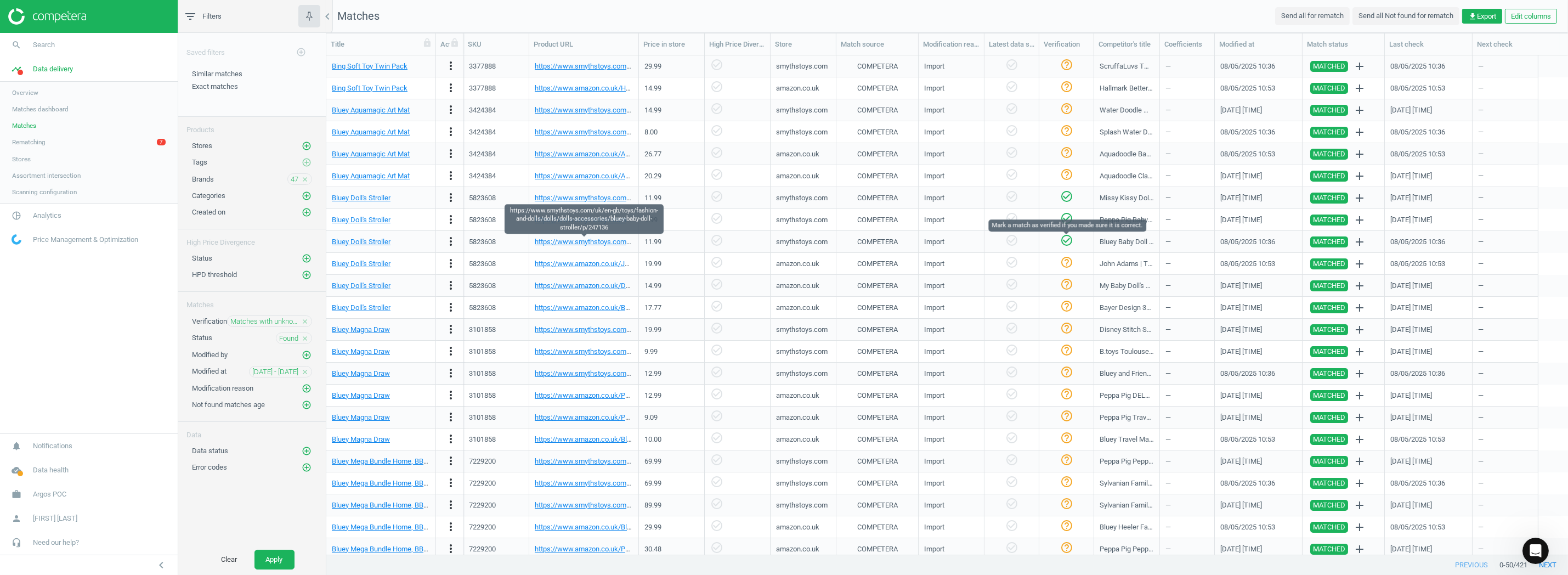 click on "check_circle_outline" at bounding box center (1067, 240) 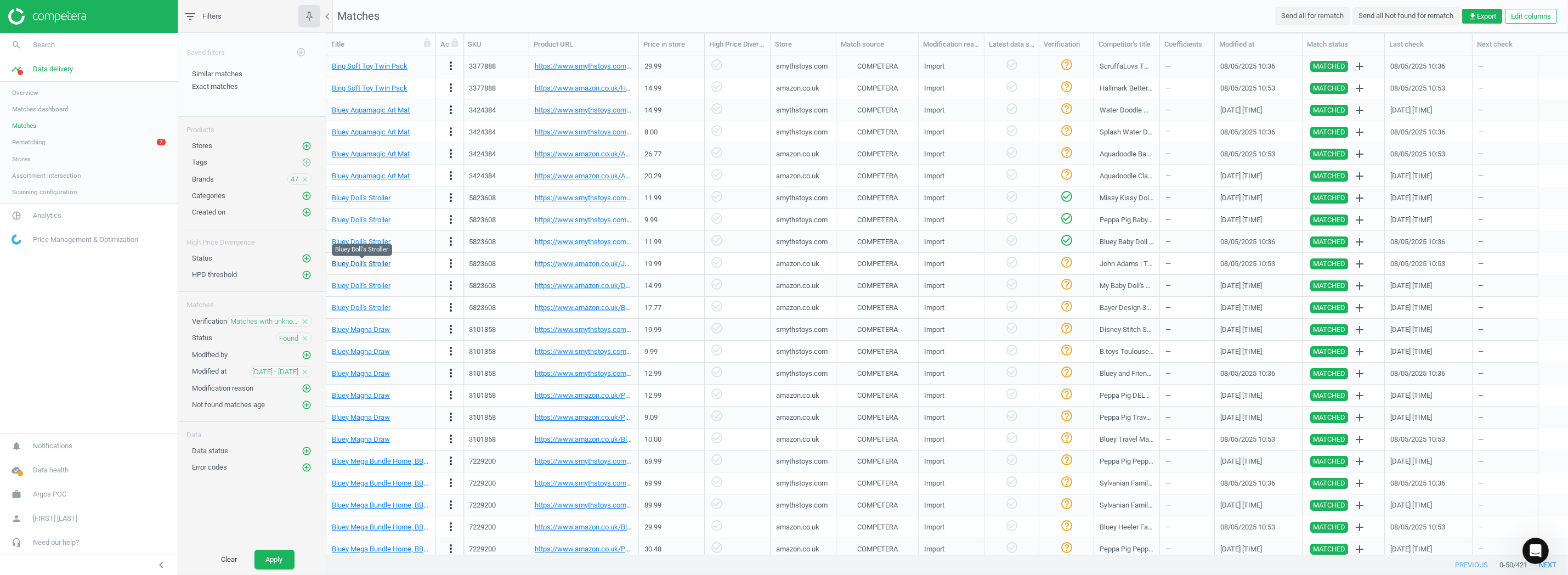 click on "Bluey Doll's Stroller" at bounding box center [361, 263] 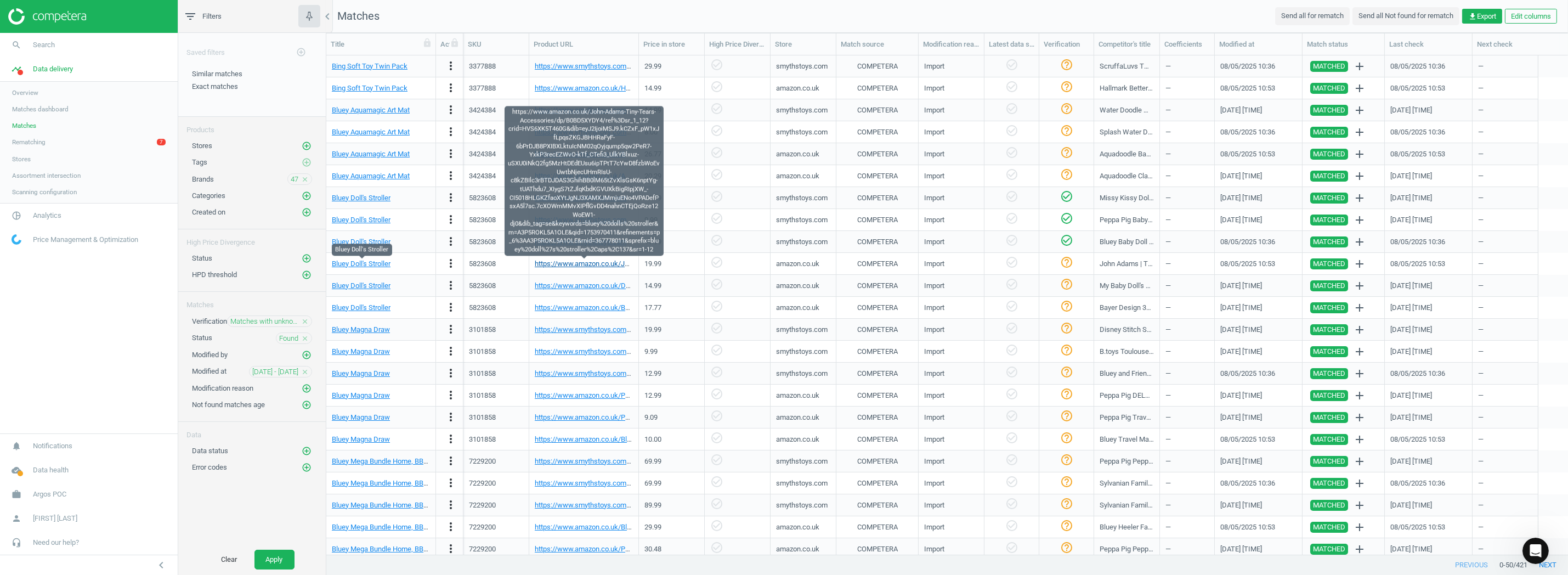 click on "https://www.amazon.co.uk/John-Adams-Tiny-Tears-Accessories/dp/B0BD5XYDY4/ref%3Dsr_1_12?crid=HVS6XK5T460G&dib=eyJ2IjoiMSJ9.kCZxF_pW1xJfLpqsZKGJBHHRaFyF-6bPrDJB8PXIBXLktuIcNM02qOyjqump5qw2PeR7-YxkP3recEZWvO-kTf_CTefi3_UlkYBlxuz-uSXU0iNkQ2fg5MzHtDEdEUsu6ipTPtT7cYwD8fzbWoEvUwtbNjecUHmRIsU-c8kZBIlc3rBTDJDAS3GhihBB0lM65tZvXlsGsK6nptYg-tUAThdu7_XIygS7tZJlqKbdKGVUXkBigRIpjXW_-CI5018HLGKZfaoXYtJgNJ3XAMXJMmjuENo4VPADefPsxA5l7sc.7cXOWmMMvXIPflGvDD4nahnCTEjQoRze12WoEW1-dj0&dib_tag=se&keywords=bluey%20dolls%20stroller&m=A3P5ROKL5A1OLE&qid=1753970411&refinements=p_6%3AA3P5ROKL5A1OLE&rnid=367778011&sprefix=bluey%20doll%27s%20stroller%2Caps%2C137&sr=1-12" at bounding box center [1752, 263] 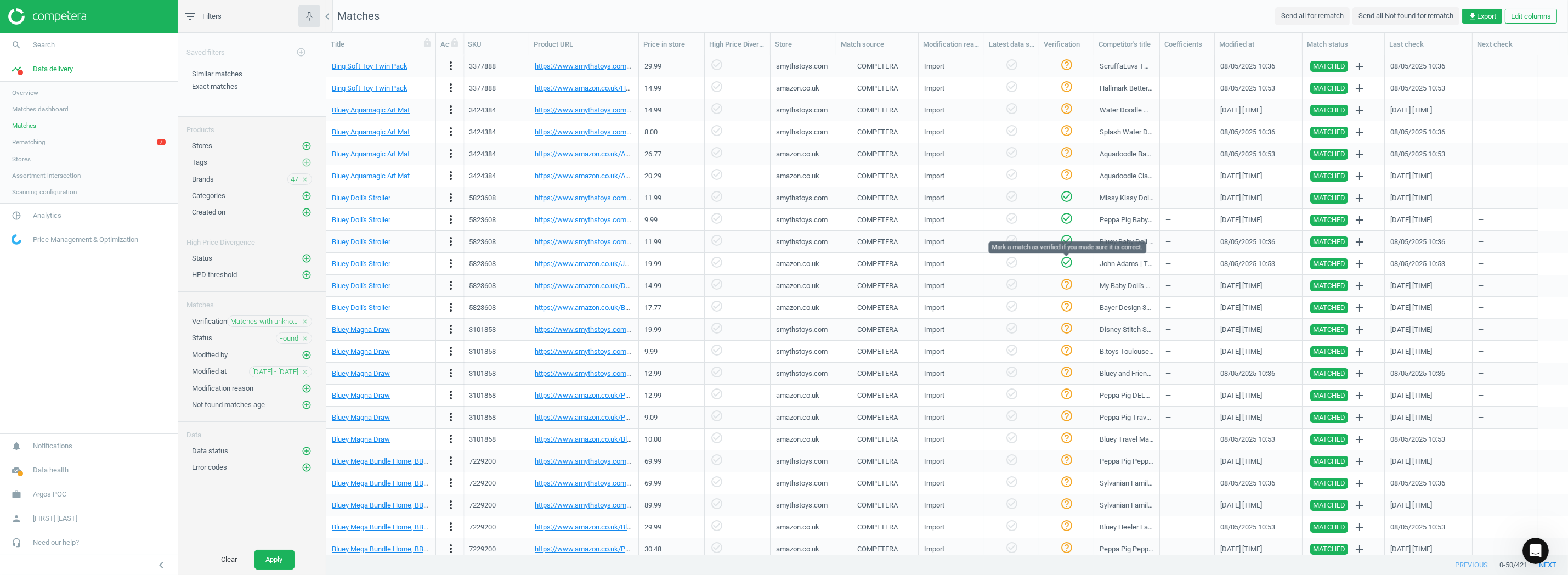 click on "check_circle_outline" at bounding box center (1067, 262) 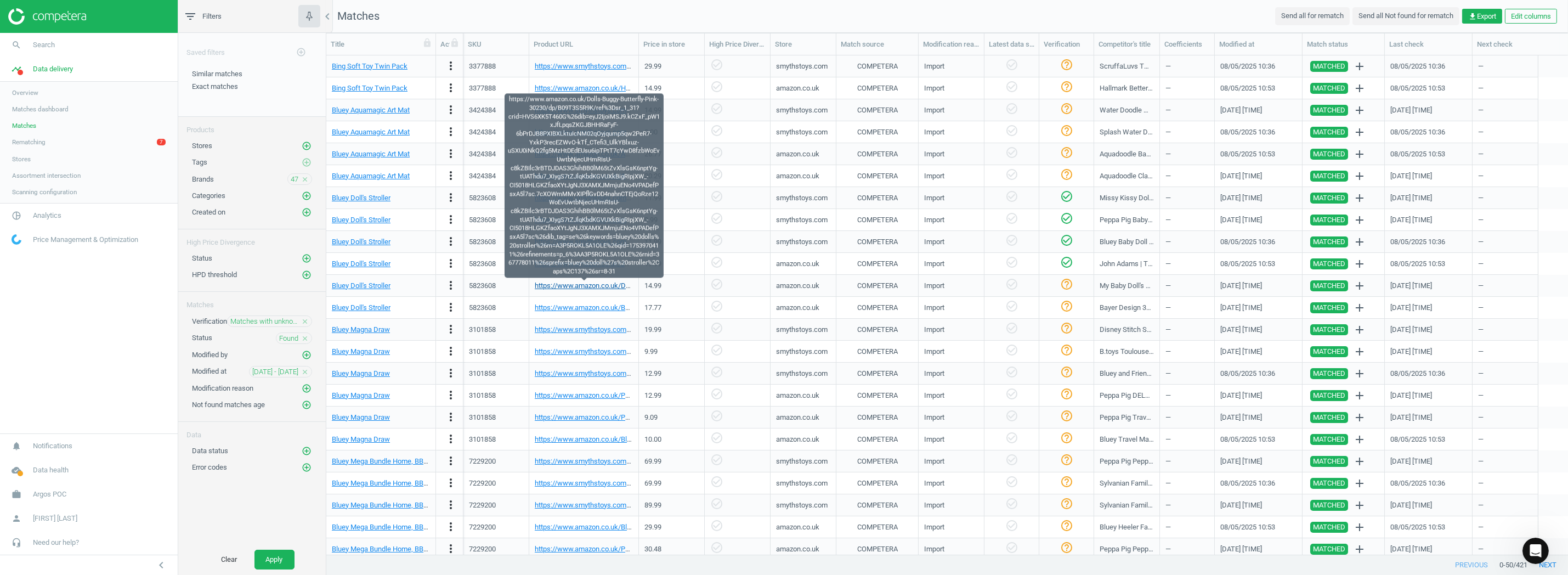 click on "https://www.amazon.co.uk/Dolls-Buggy-Butterfly-Pink-30230/dp/B09T3S5R9K/ref%3Dsr_1_31?crid=HVS6XK5T460G%26dib=eyJ2IjoiMSJ9.kCZxF_pW1xJfLpqsZKGJBHHRaFyF-6bPrDJB8PXIBXLktuIcNM02qOyjqump5qw2PeR7-YxkP3recEZWvO-kTf_CTefi3_UlkYBlxuz-uSXU0iNkQ2fg5MzHtDEdEUsu6ipTPtT7cYwD8fzbWoEvUwtbNjecUHmRIsU-c8kZBIlc3rBTDJDAS3GhihBB0lM65tZvXlsGsK6nptYg-tUAThdu7_XIygS7tZJlqKbdKGVUXkBigRIpjXW_-CI5018HLGKZfaoXYtJgNJ3XAMXJMmjuENo4VPADefPsxA5l7sc.7cXOWmMMvXIPflGvDD4nahnCTEjQoRze12WoEvUwtbNjecUHmRIsU-c8kZBIlc3rBTDJDAS3GhihBB0lM65tZvXlsGsK6nptYg-tUAThdu7_XIygS7tZJlqKbdKGVUXkBigRIpjXW_-CI5018HLGKZfaoXYtJgNJ3XAMXJMmjuENo4VPADefPsxA5l7sc%26dib_tag=se%26keywords=bluey%20dolls%20stroller%26m=A3P5ROKL5A1OLE%26qid=1753970411%26refinements=p_6%3AA3P5ROKL5A1OLE%26rnid=367778011%26sprefix=bluey%20doll%27s%20stroller%2Caps%2C137%26sr=8-31" at bounding box center [2064, 285] 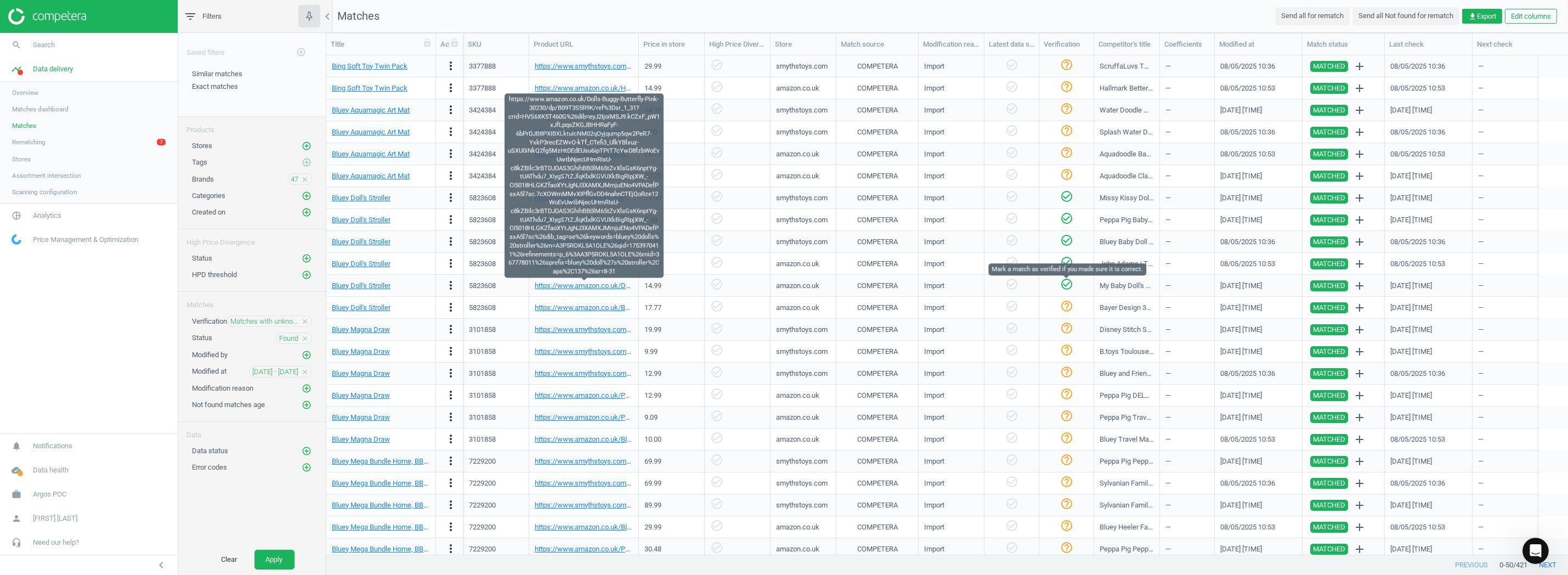 click on "check_circle_outline" at bounding box center (1067, 284) 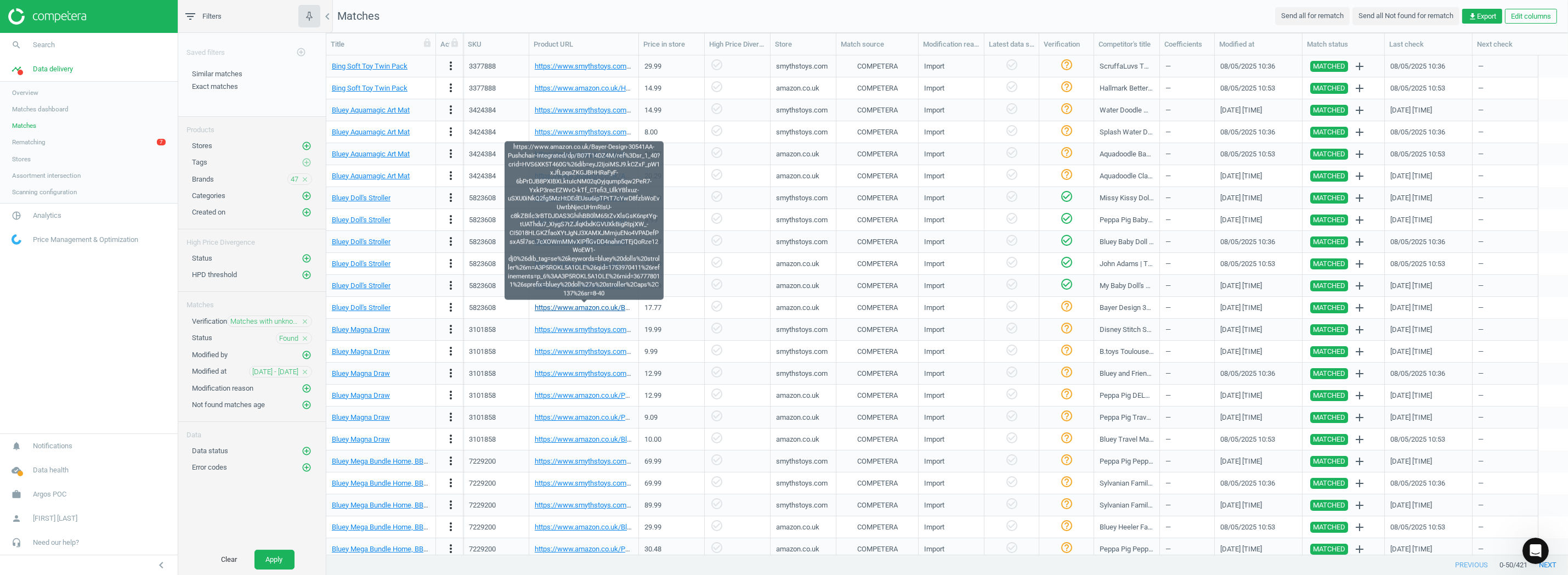 click on "https://www.amazon.co.uk/Bayer-Design-30541AA-Pushchair-Integrated/dp/B07T14DZ4M/ref%3Dsr_1_40?crid=HVS6XK5T460G%26dib=eyJ2IjoiMSJ9.kCZxF_pW1xJfLpqsZKGJBHHRaFyF-6bPrDJB8PXIBXLktuIcNM02qOyjqump5qw2PeR7-YxkP3recEZWvO-kTf_CTefi3_UlkYBlxuz-uSXU0iNkQ2fg5MzHtDEdEUsu6ipTPtT7cYwD8fzbWoEvUwtbNjecUHmRIsU-c8kZBIlc3rBTDJDAS3GhihBB0lM65tZvXlsGsK6nptYg-tUAThdu7_XIygS7tZJlqKbdKGVUXkBigRIpjXW_-CI5018HLGKZfaoXYtJgNJ3XAMXJMmjuENo4VPADefPsxA5l7sc.7cXOWmMMvXIPflGvDD4nahnCTEjQoRze12WoEW1-dj0%26dib_tag=se%26keywords=bluey%20dolls%20stroller%26m=A3P5ROKL5A1OLE%26qid=1753970411%26refinements=p_6%3AA3P5ROKL5A1OLE%26rnid=367778011%26sprefix=bluey%20doll%27s%20stroller%2Caps%2C137%26sr=8-40" at bounding box center (1803, 307) 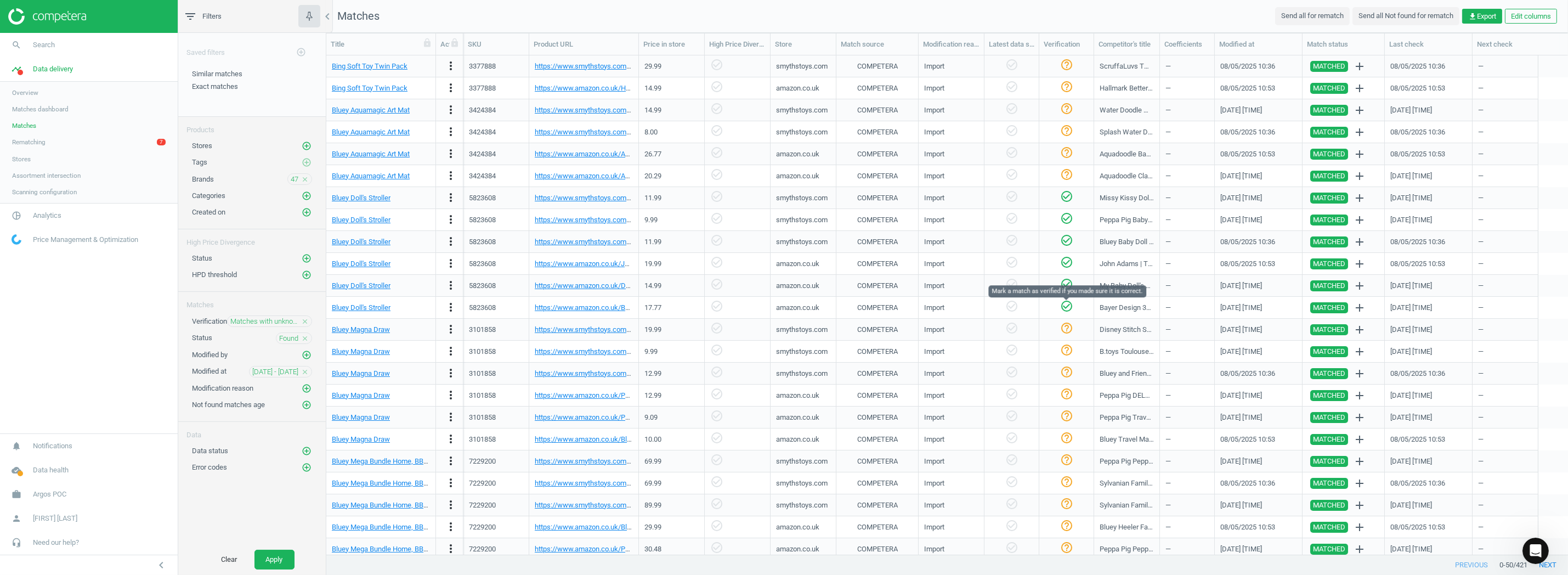 click on "check_circle_outline" at bounding box center (1067, 306) 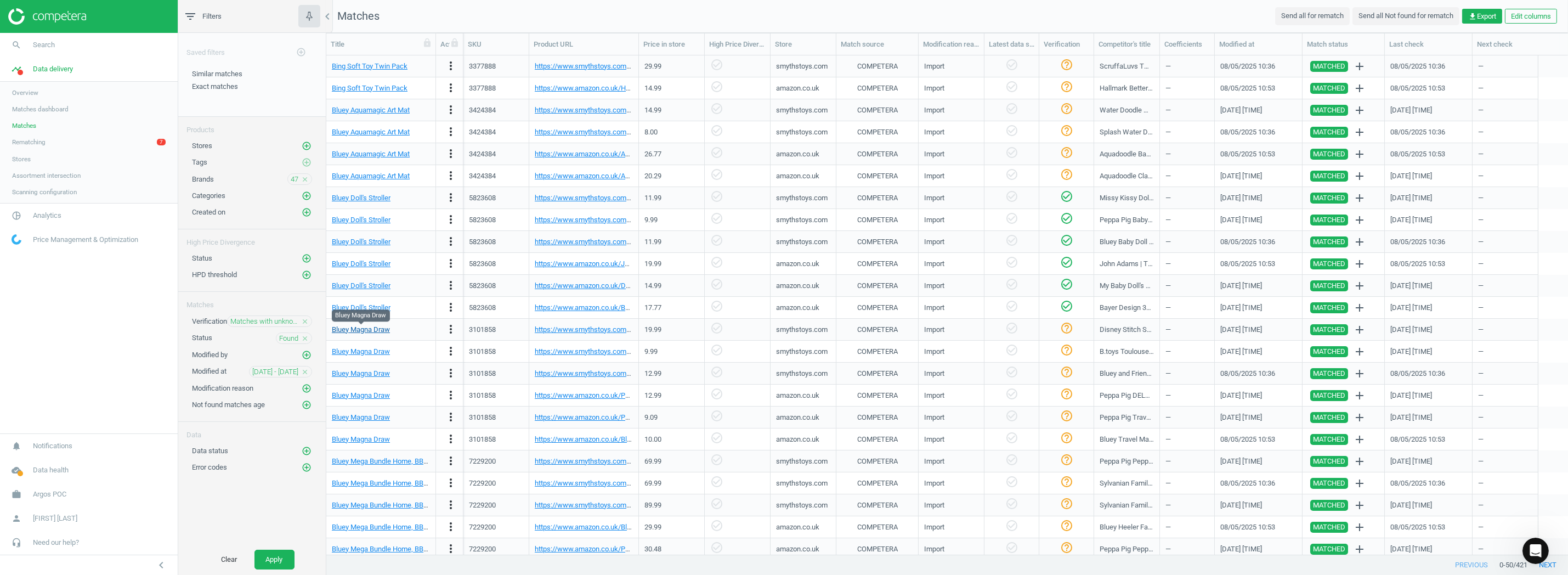 click on "Bluey Magna Draw" at bounding box center (361, 329) 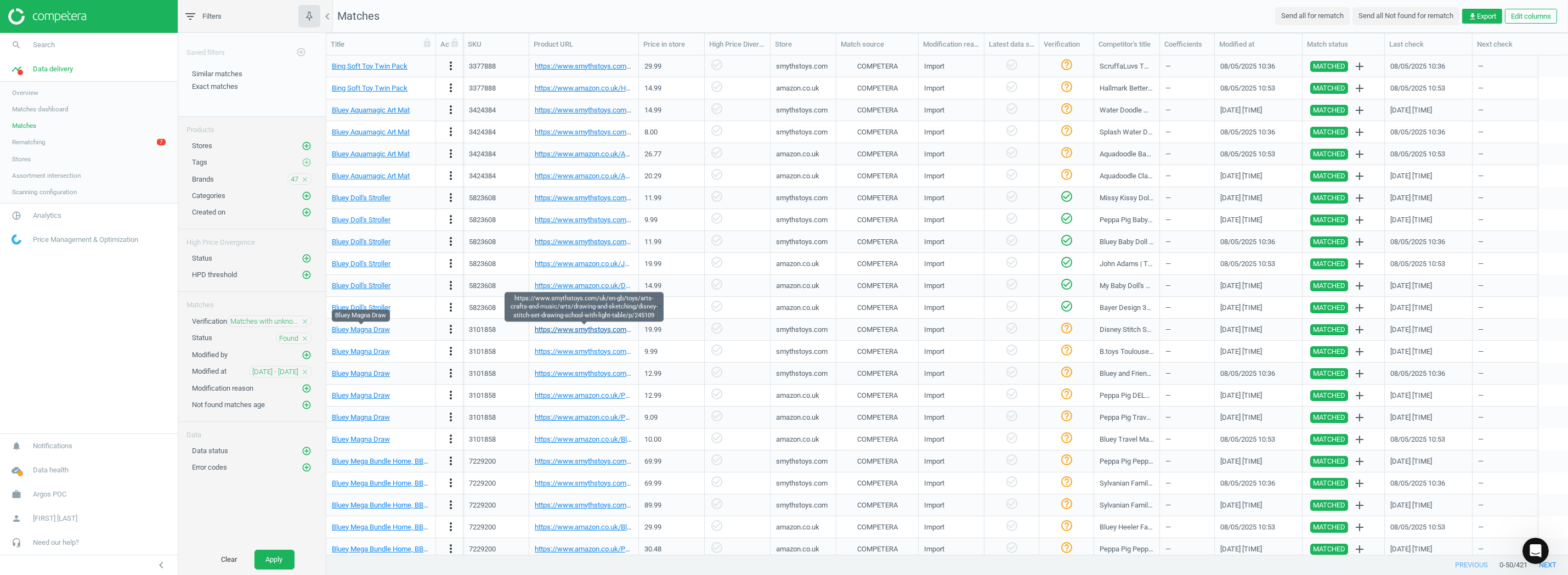 click on "https://www.smythstoys.com/uk/en-gb/toys/arts-crafts-and-music/arts/drawing-and-sketching/disney-stitch-set-drawing-school-with-light-table/p/245109" at bounding box center (776, 329) 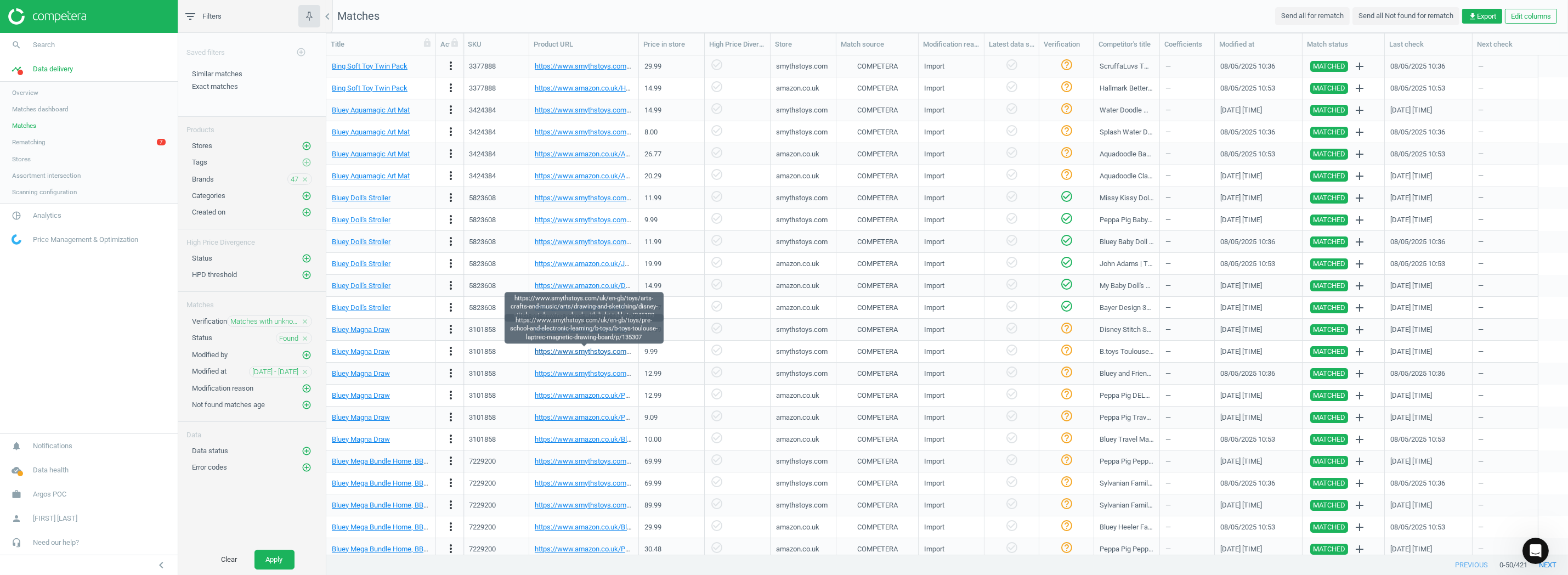 click on "https://www.smythstoys.com/uk/en-gb/toys/pre-school-and-electronic-learning/b-toys/b-toys-toulouse-laptrec-magnetic-drawing-board/p/135307" at bounding box center (762, 351) 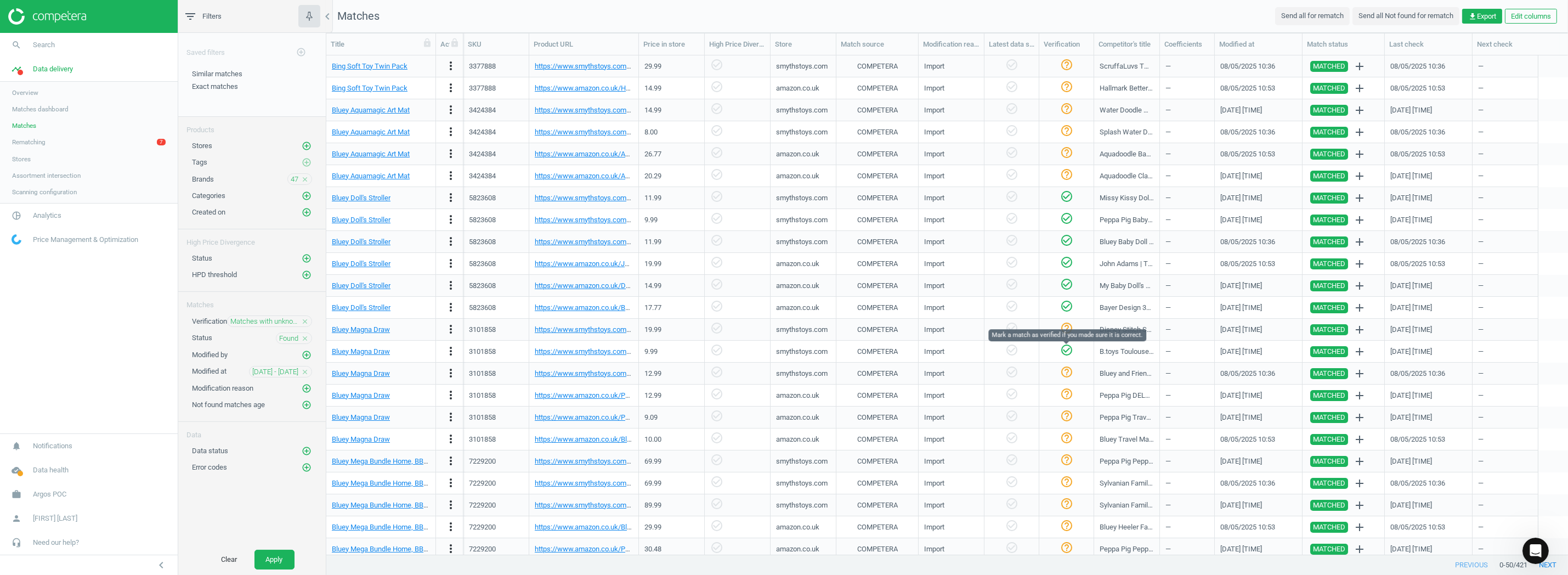 click on "check_circle_outline" at bounding box center [1067, 350] 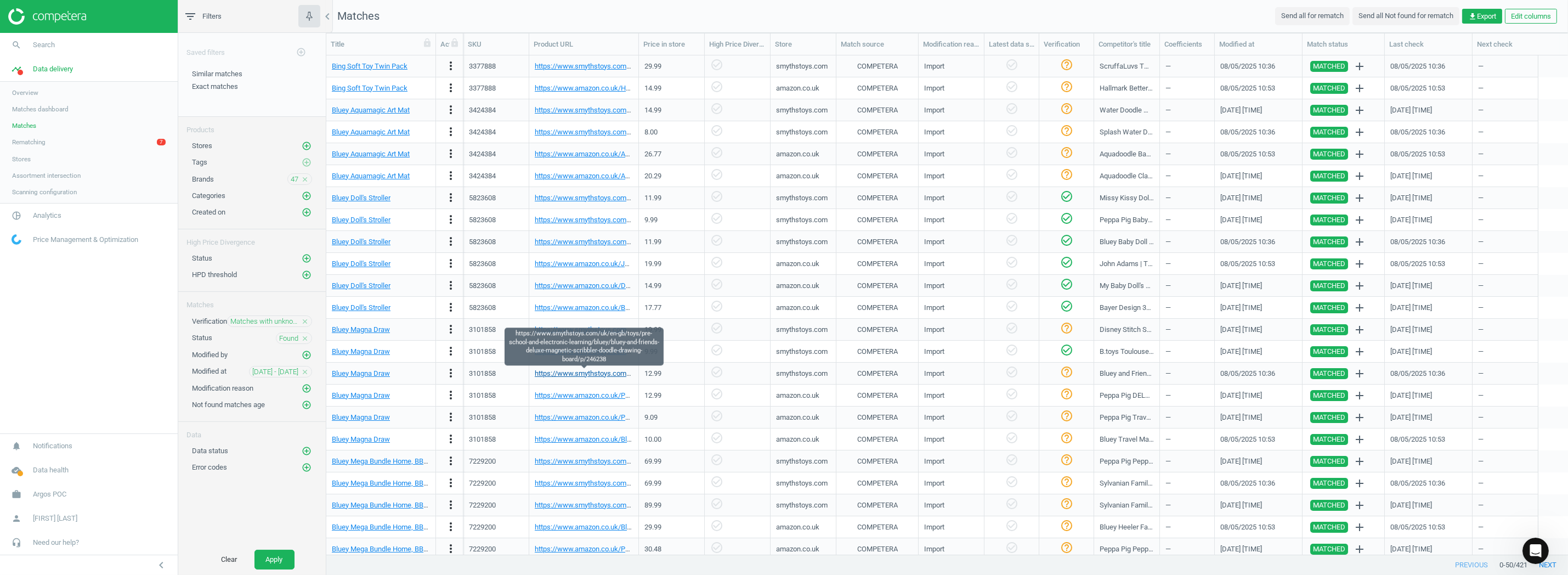 click on "https://www.smythstoys.com/uk/en-gb/toys/pre-school-and-electronic-learning/bluey/bluey-and-friends-deluxe-magnetic-scribbler-doodle-drawing-board/p/246238" at bounding box center [789, 373] 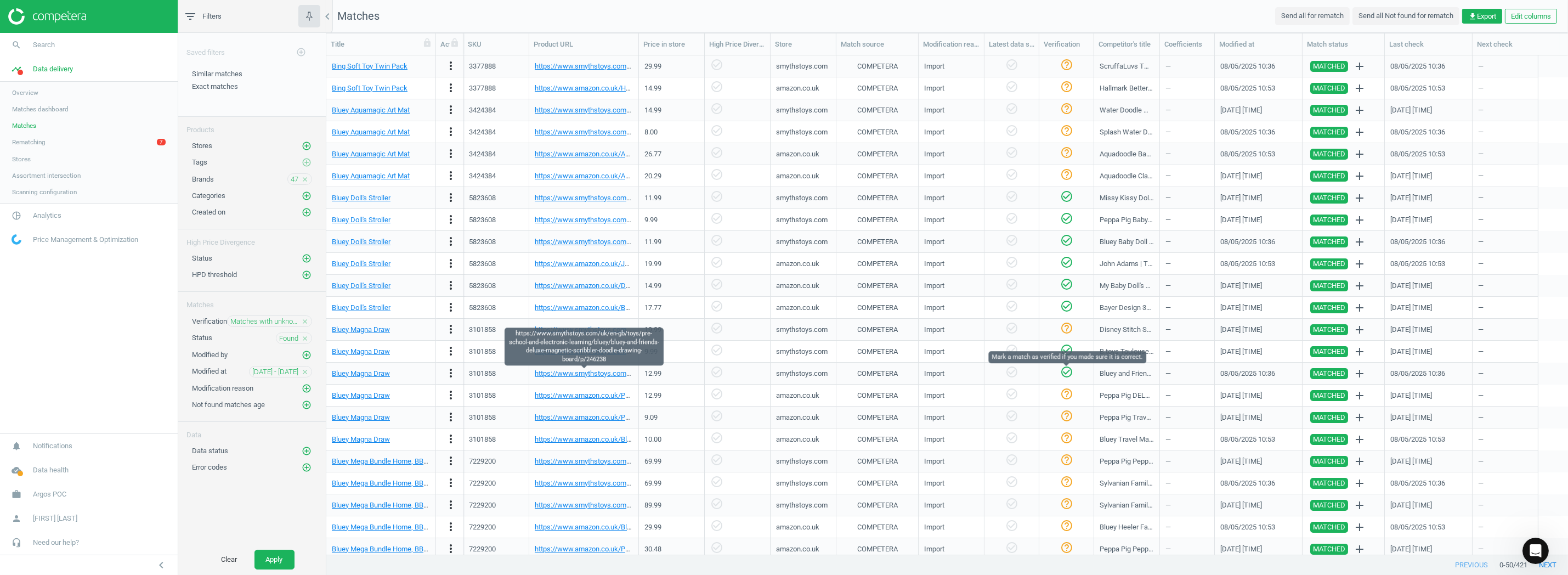 drag, startPoint x: 1067, startPoint y: 375, endPoint x: 1073, endPoint y: 374, distance: 6.082763 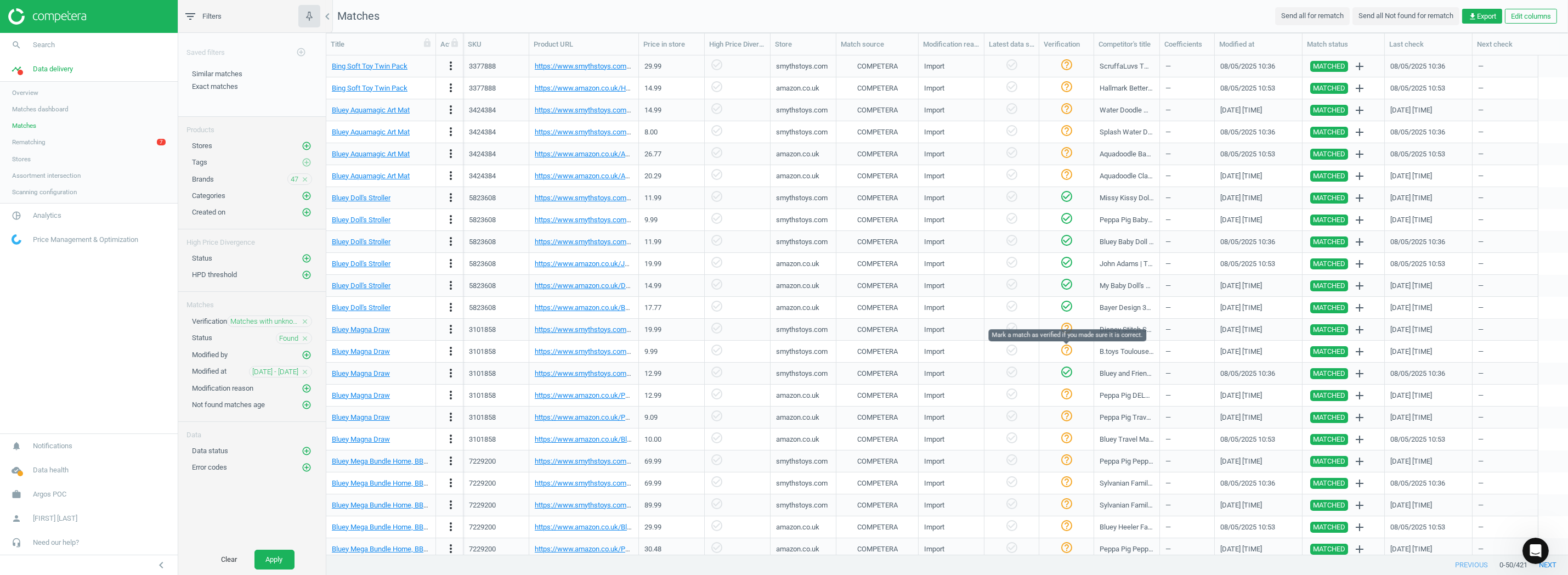 click on "help_outline" at bounding box center [1067, 350] 